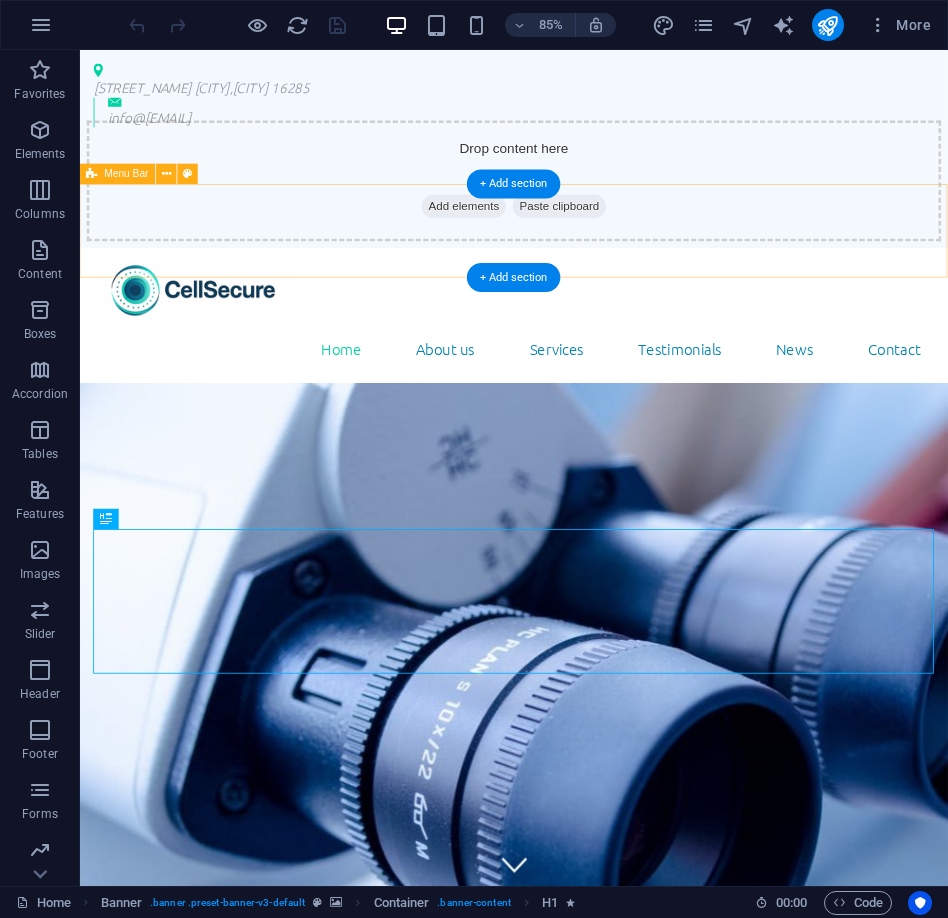scroll, scrollTop: 0, scrollLeft: 0, axis: both 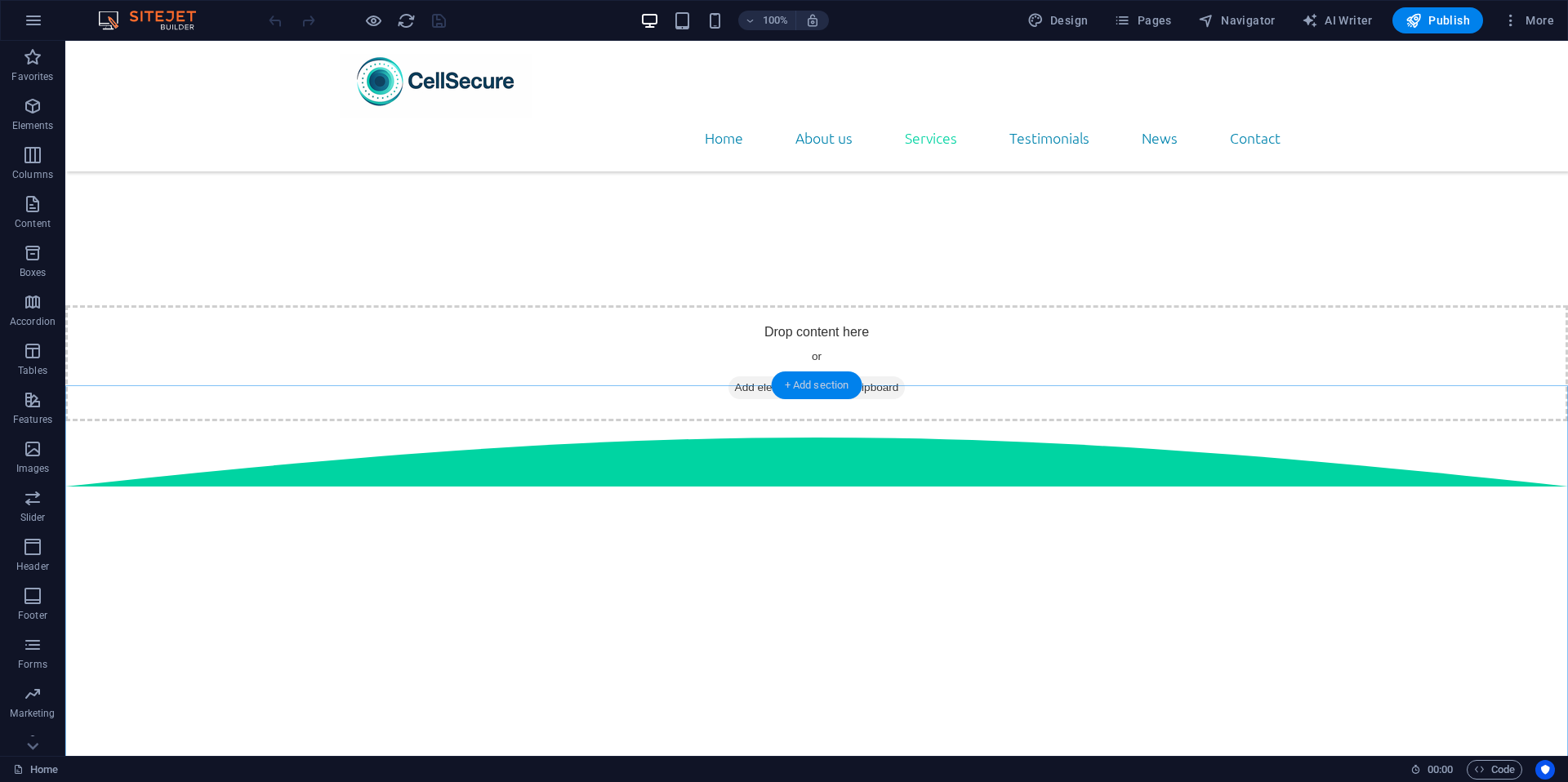 click on "+ Add section" at bounding box center (817, 385) 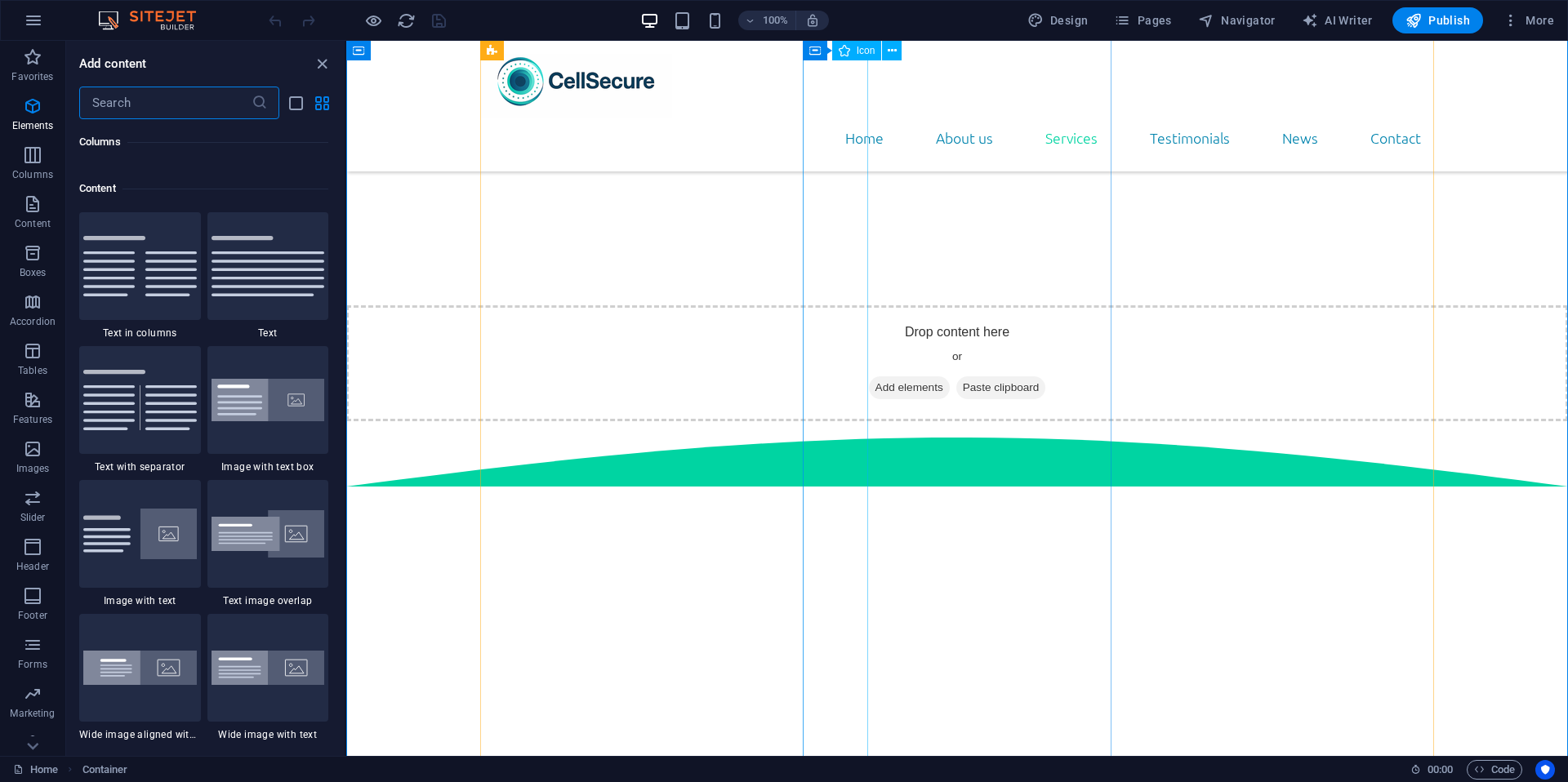 scroll, scrollTop: 2856, scrollLeft: 0, axis: vertical 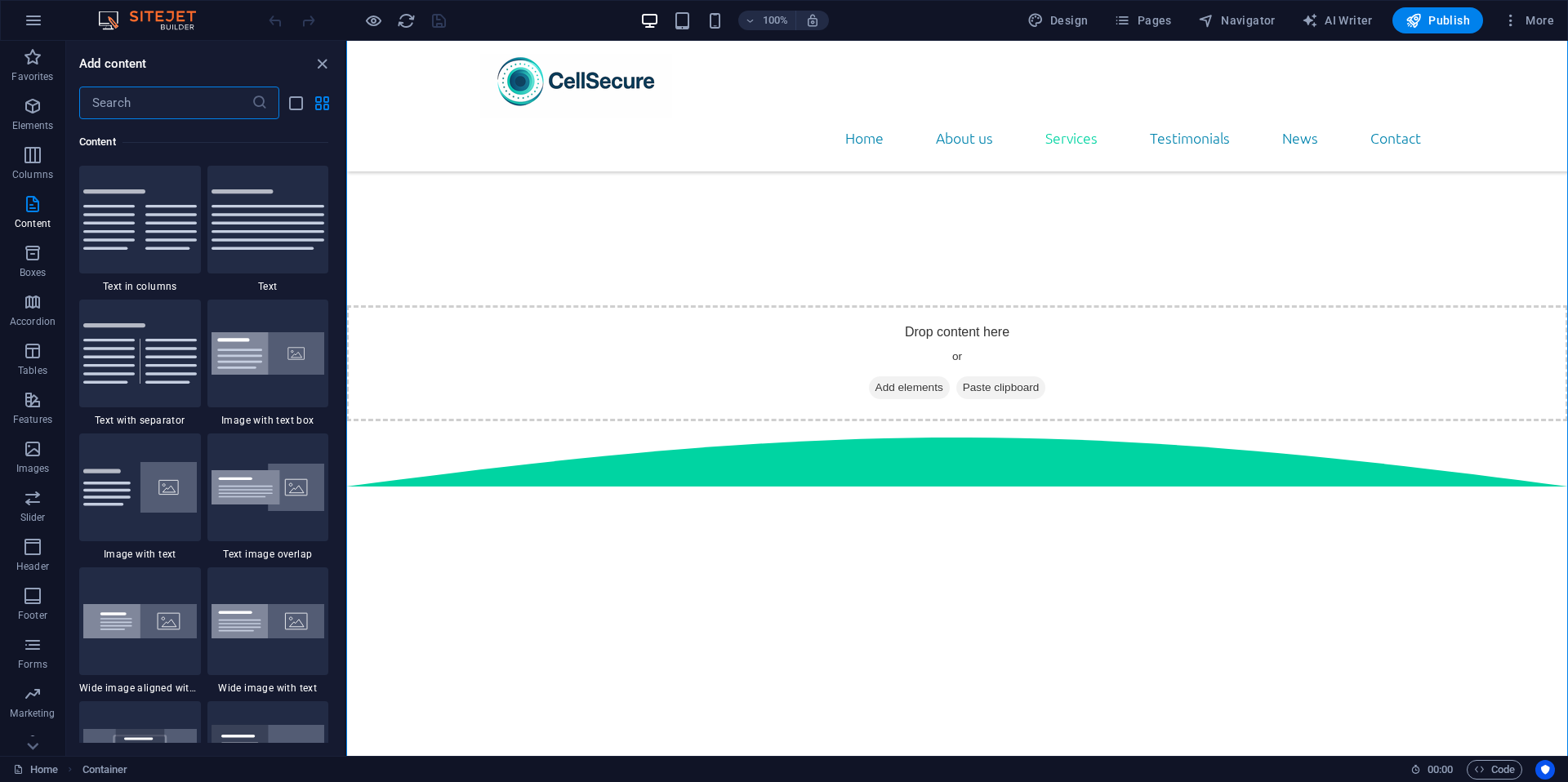 click at bounding box center (165, 103) 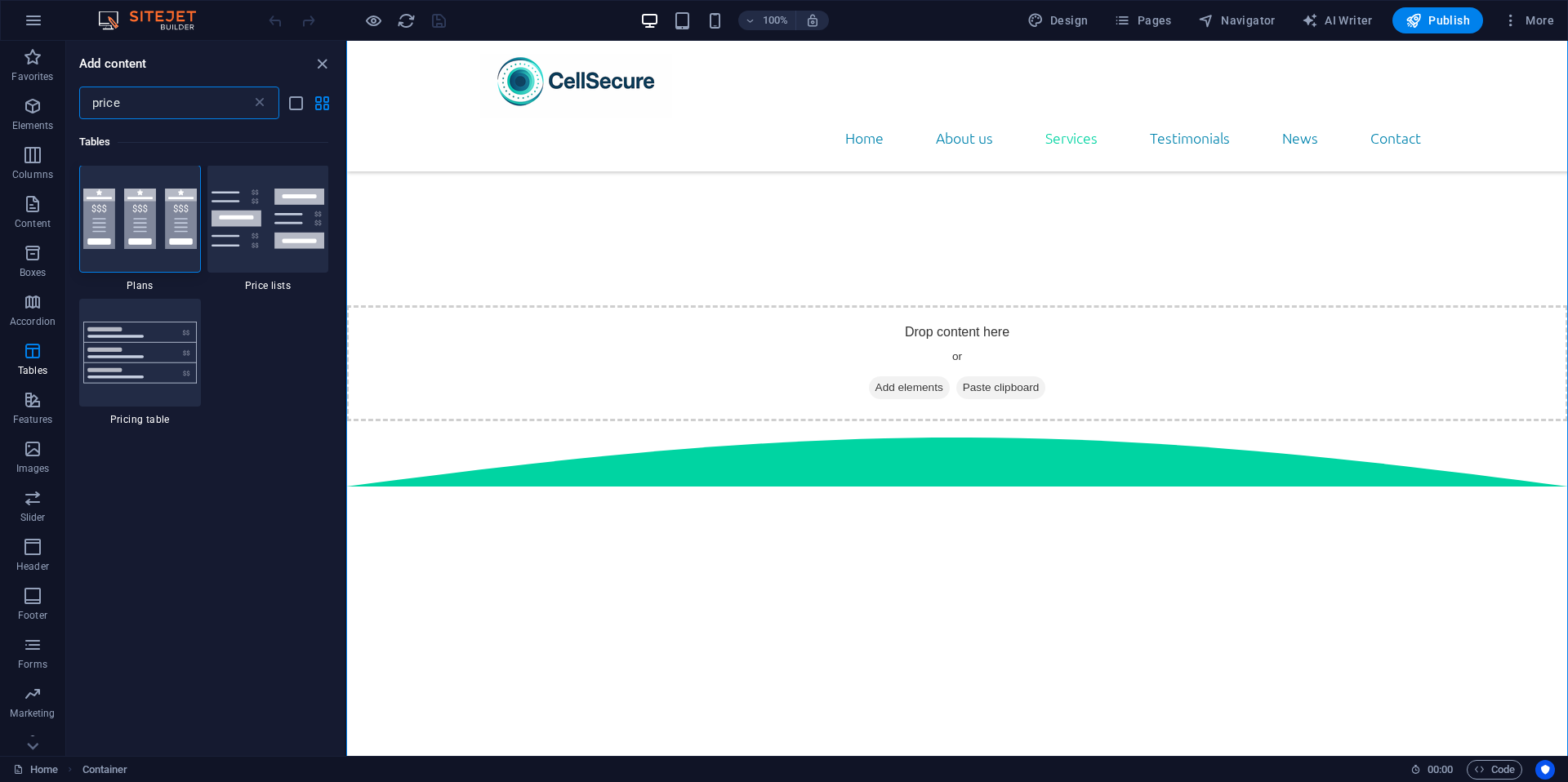 scroll, scrollTop: 0, scrollLeft: 0, axis: both 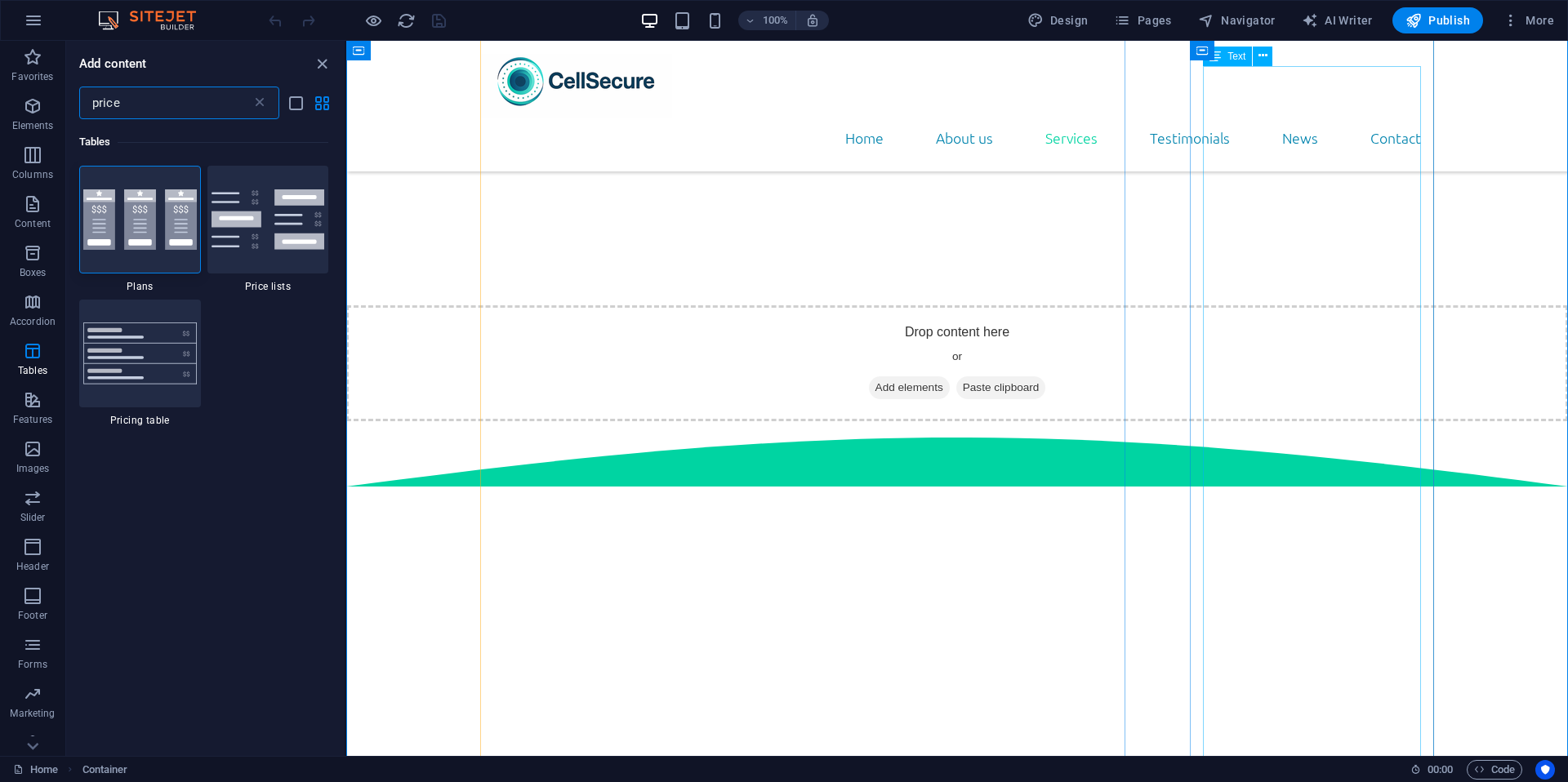 type on "price" 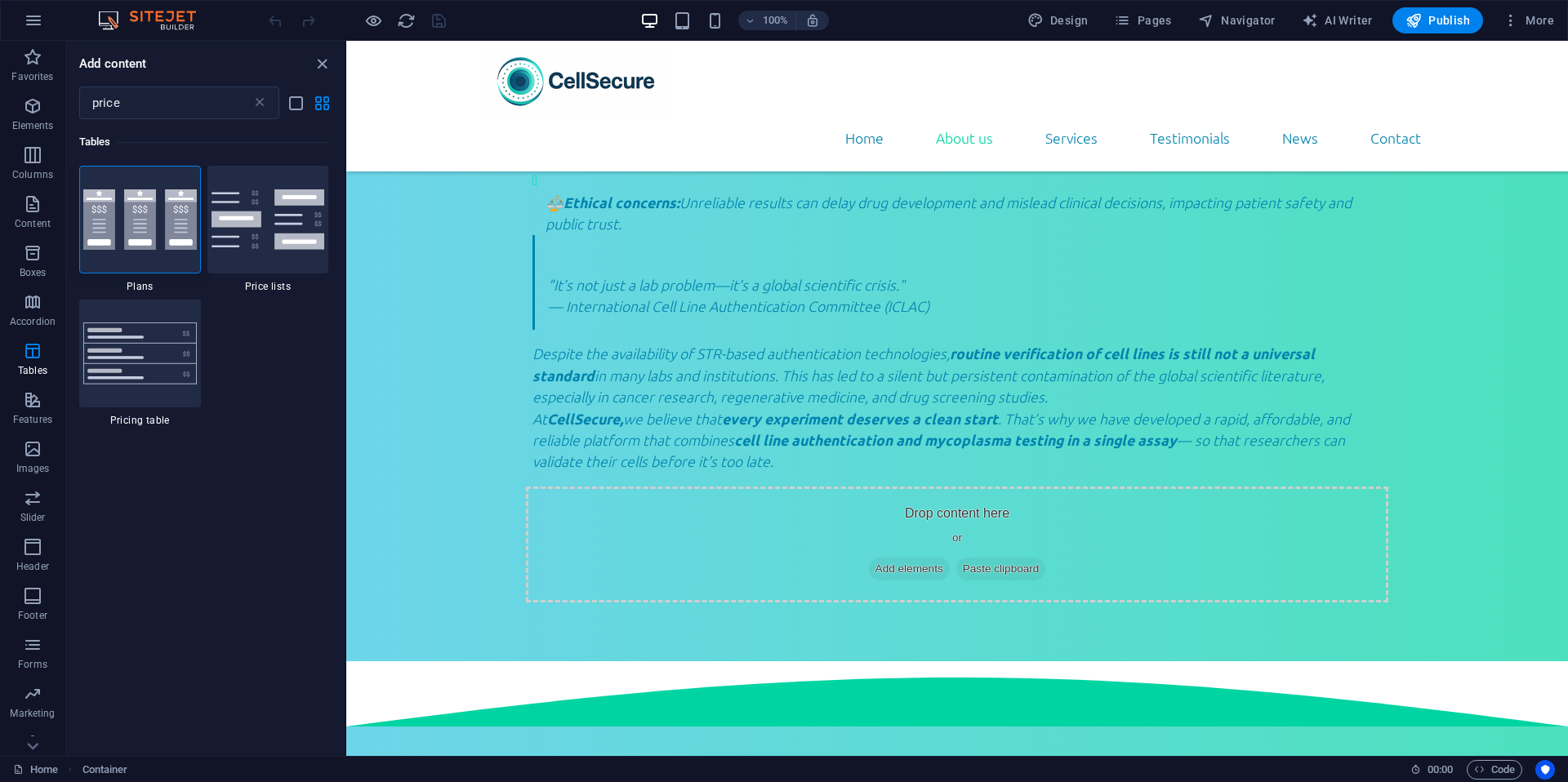 scroll, scrollTop: 3230, scrollLeft: 0, axis: vertical 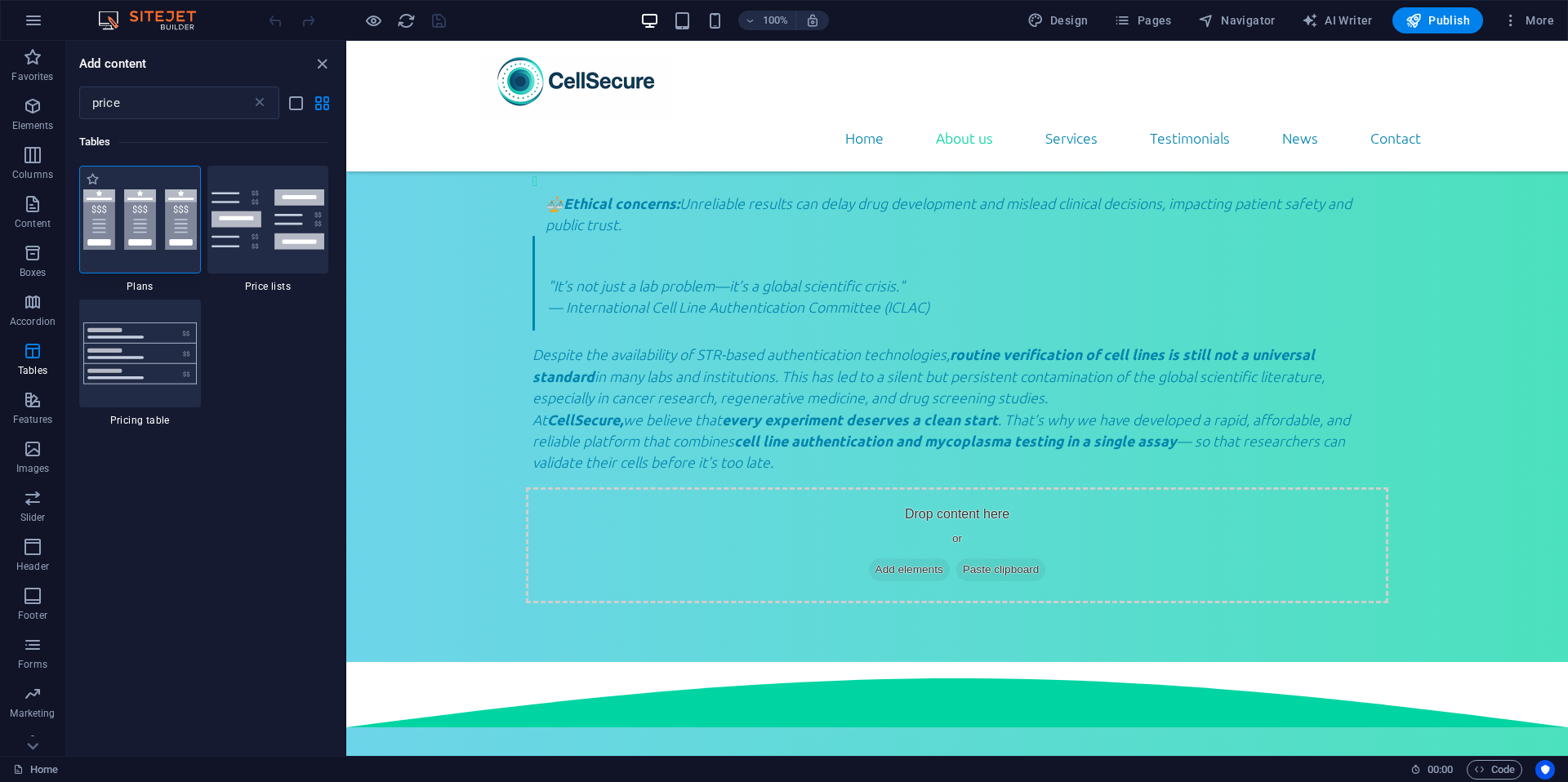 click at bounding box center [140, 220] 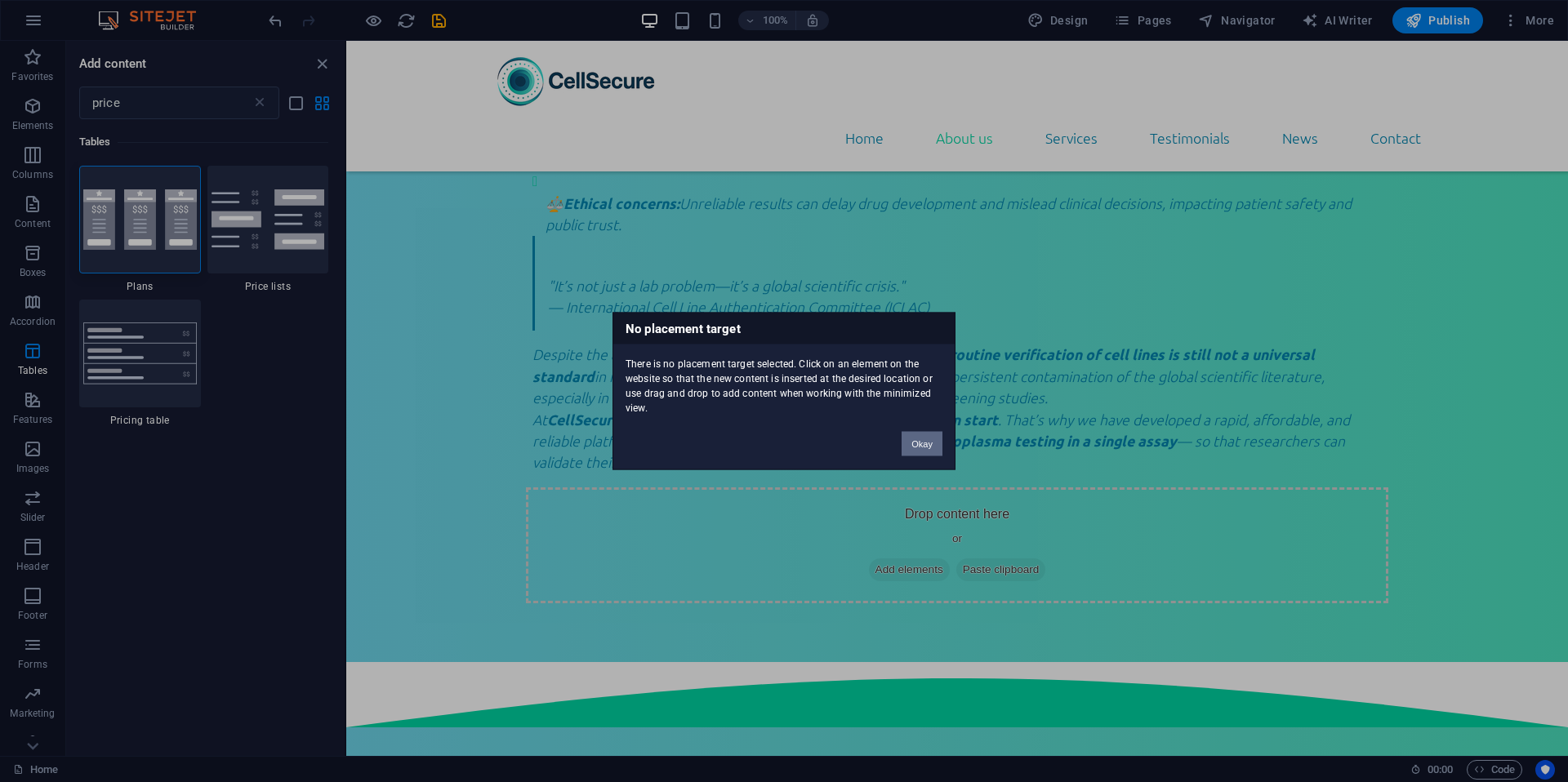 click on "Okay" at bounding box center (922, 444) 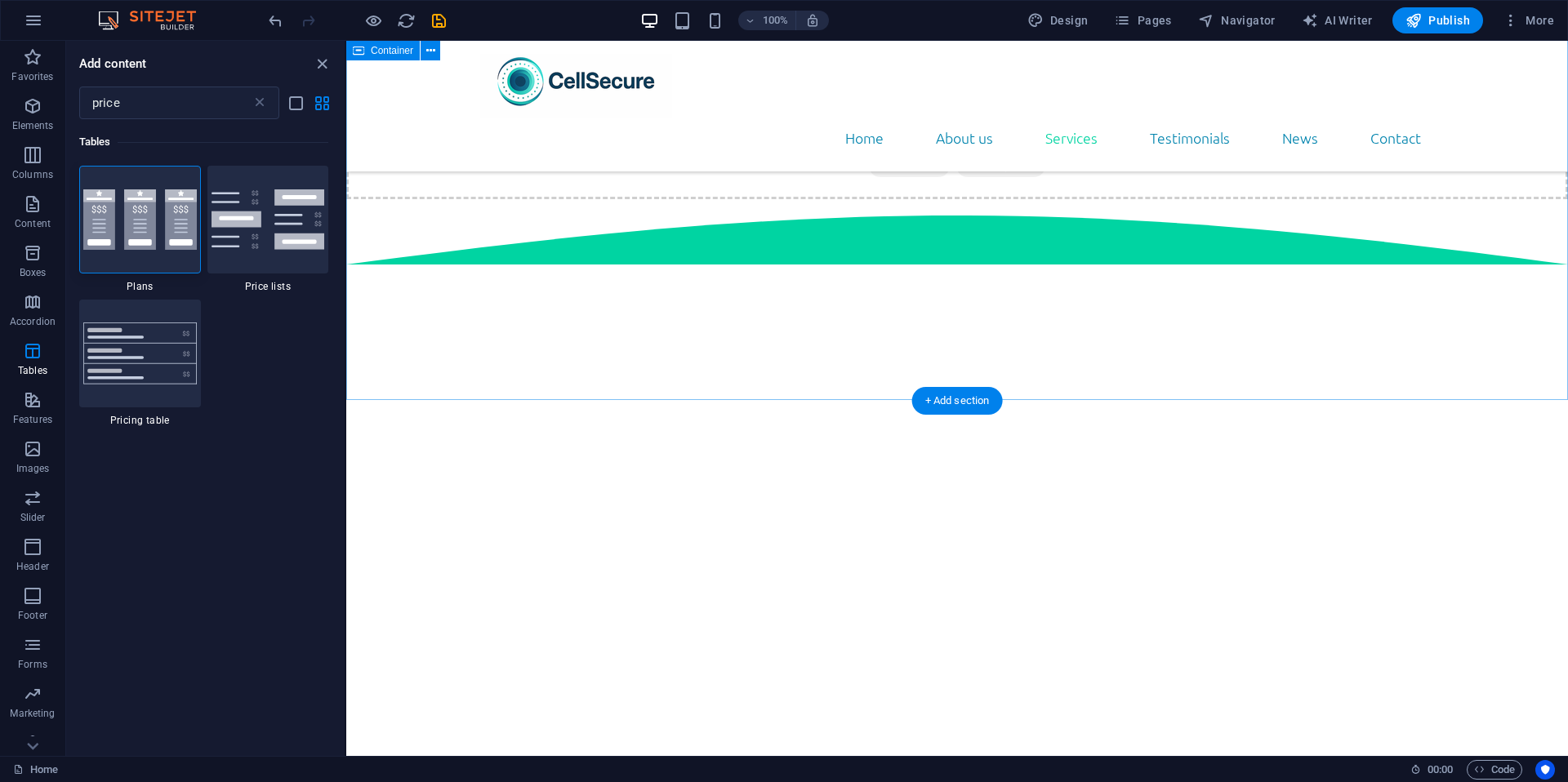 scroll, scrollTop: 6351, scrollLeft: 0, axis: vertical 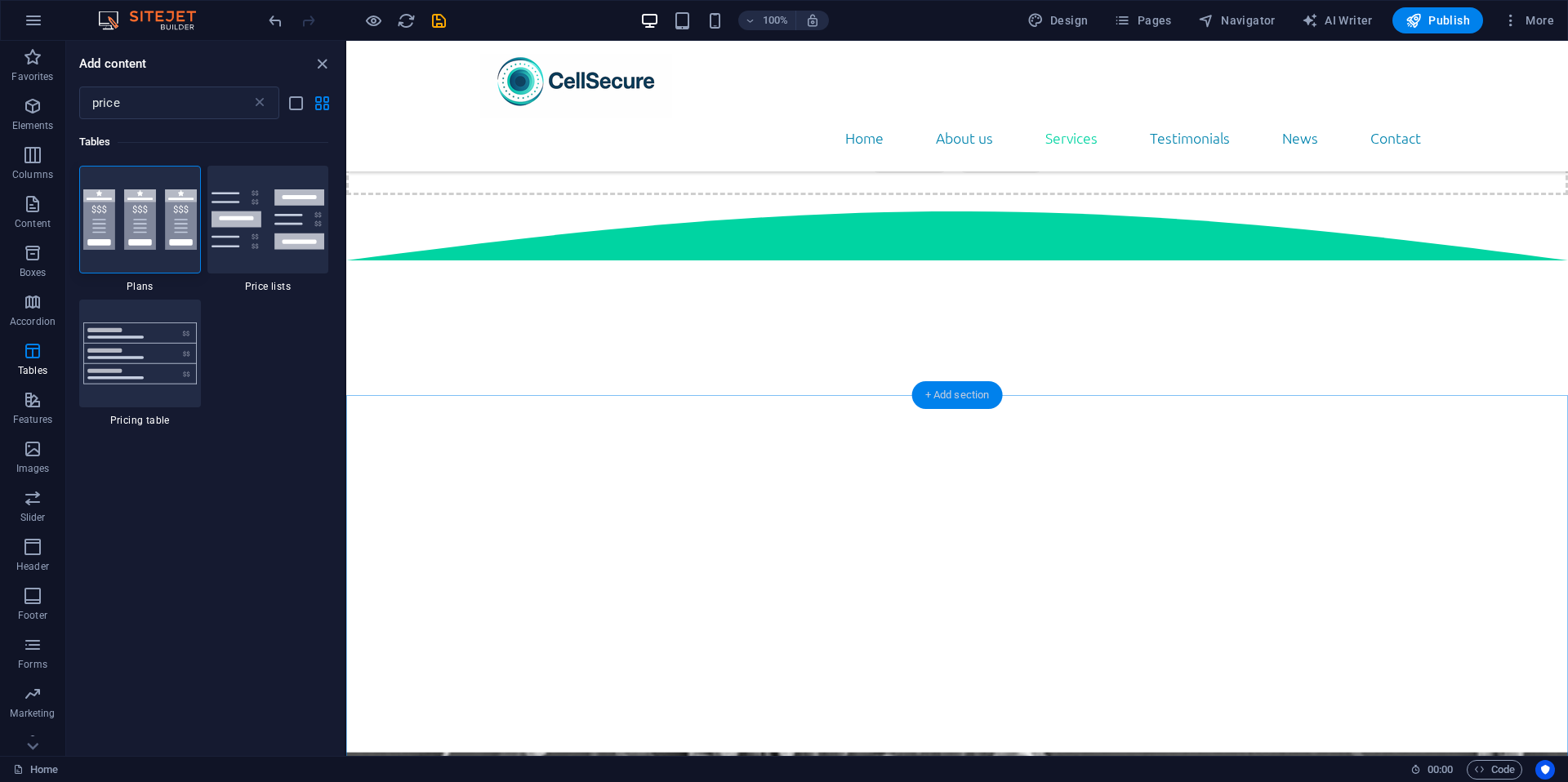 click on "+ Add section" at bounding box center (957, 395) 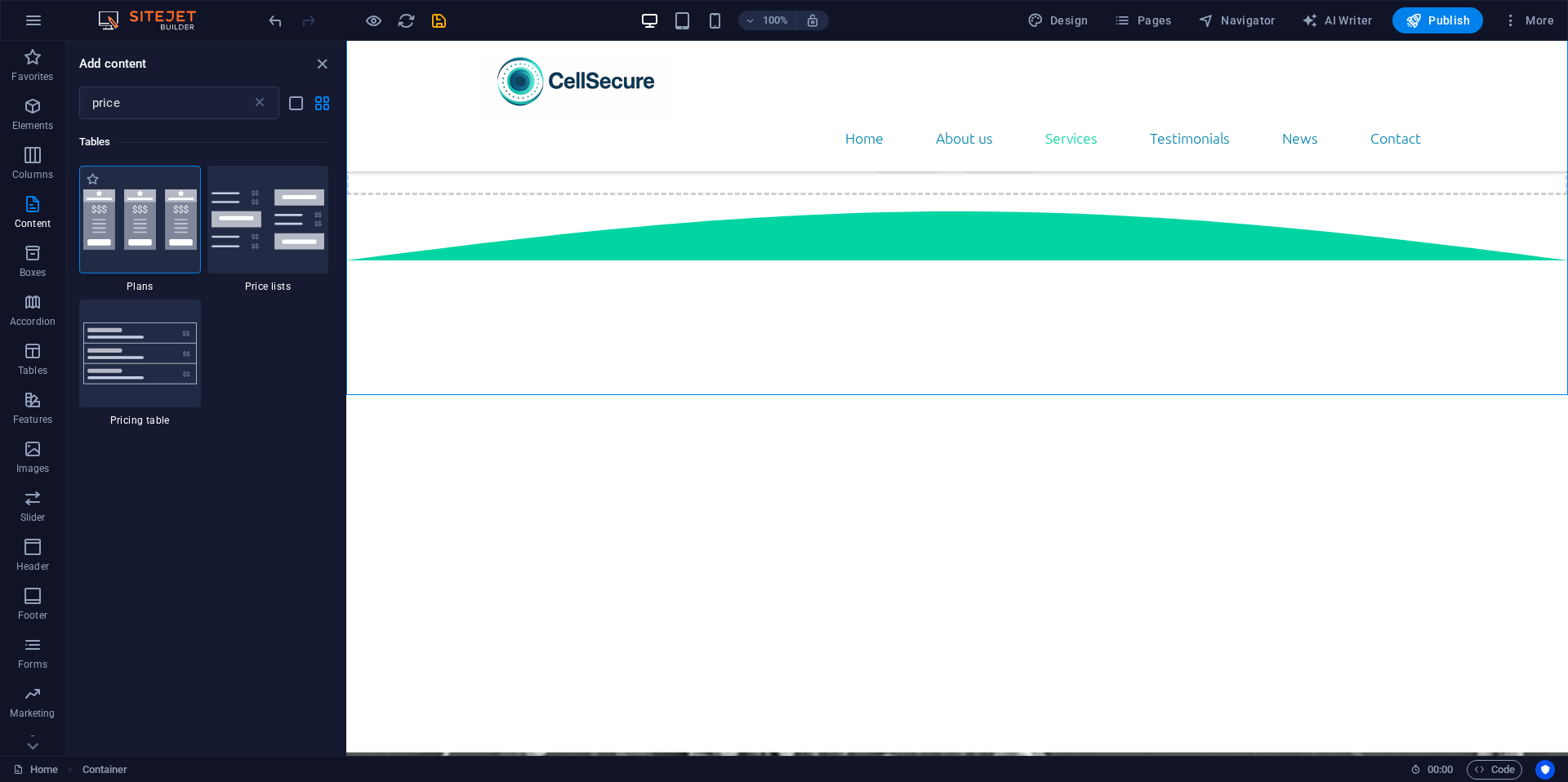 click at bounding box center (140, 220) 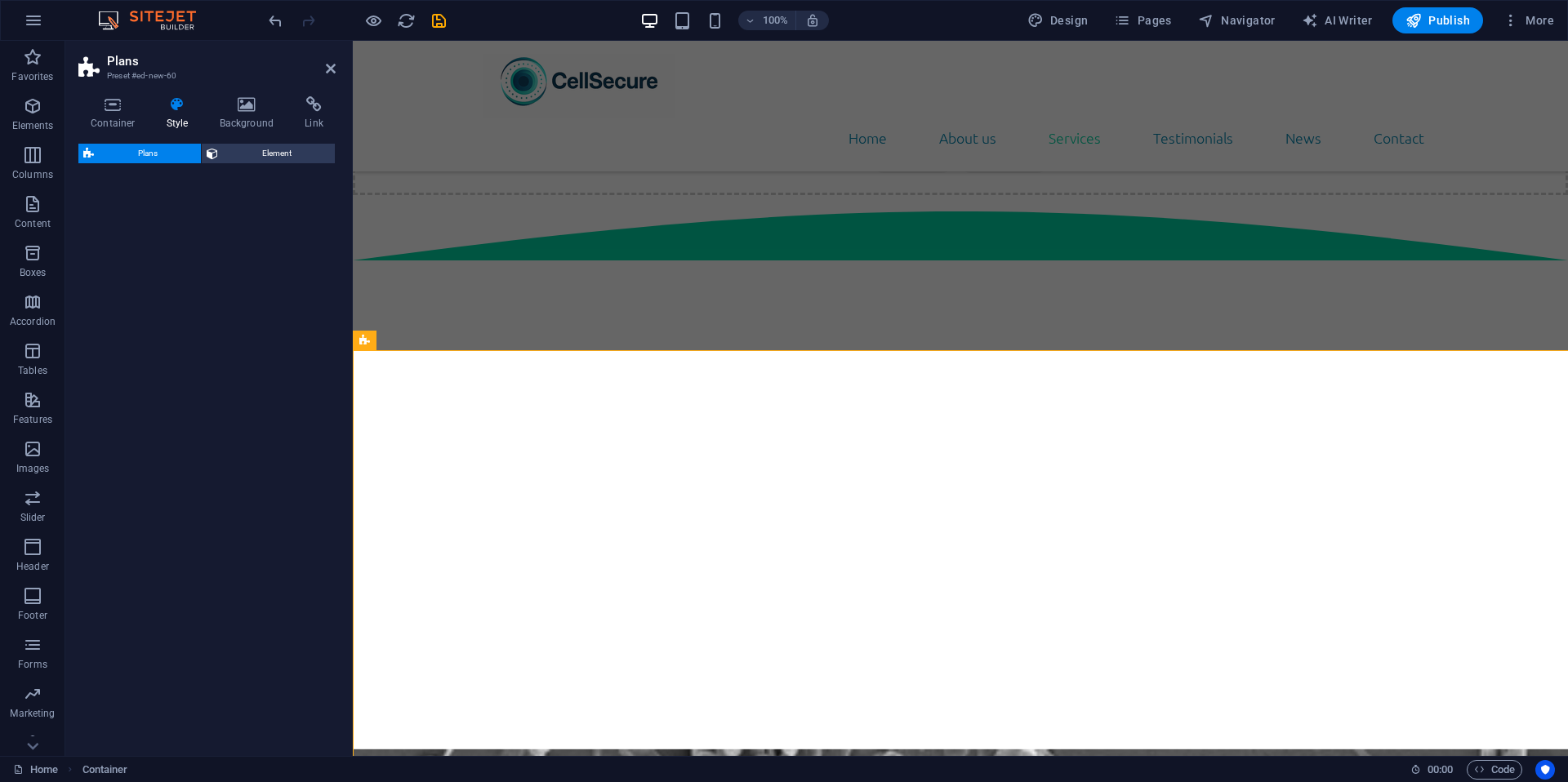 select on "rem" 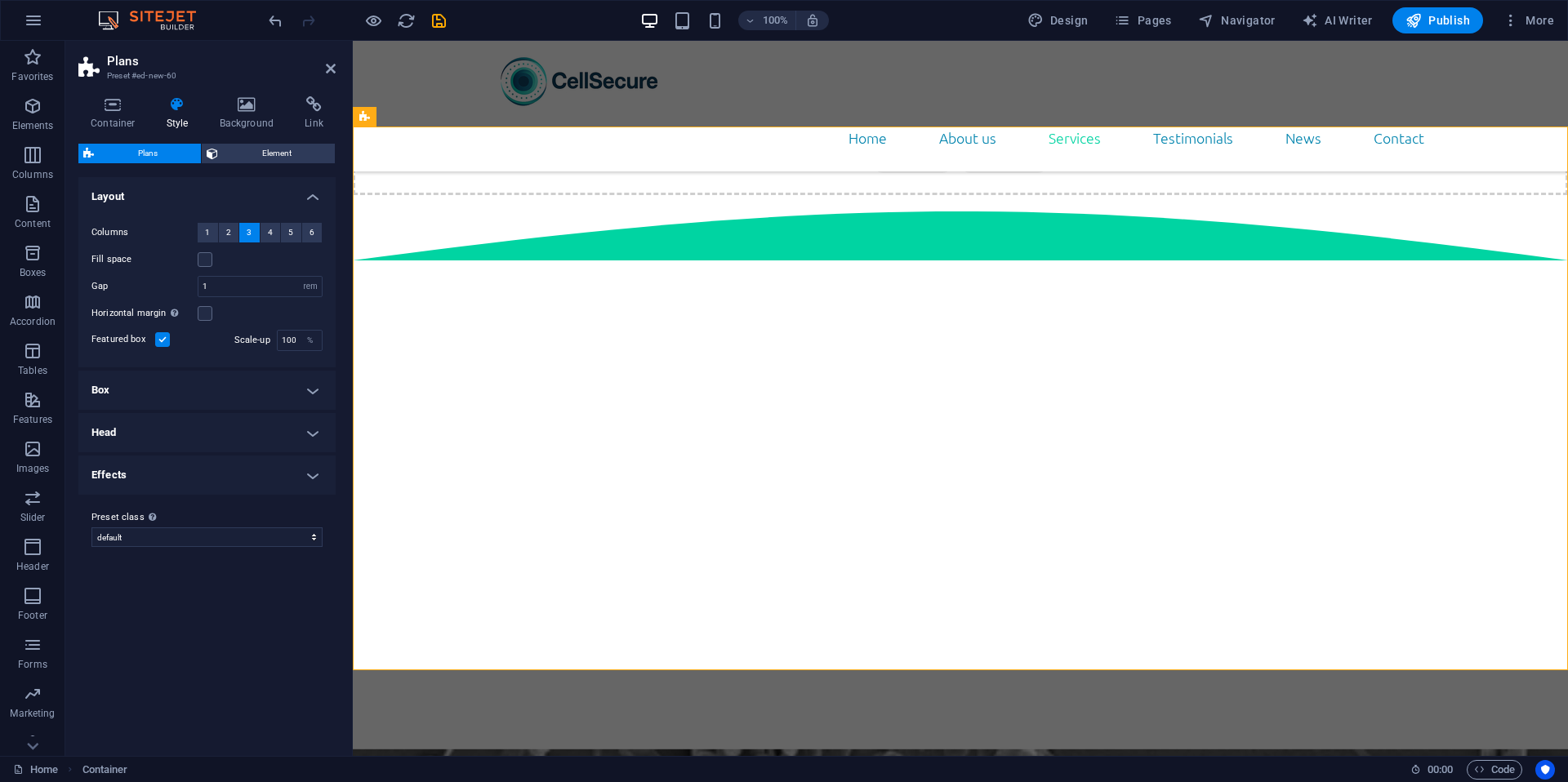scroll, scrollTop: 6619, scrollLeft: 0, axis: vertical 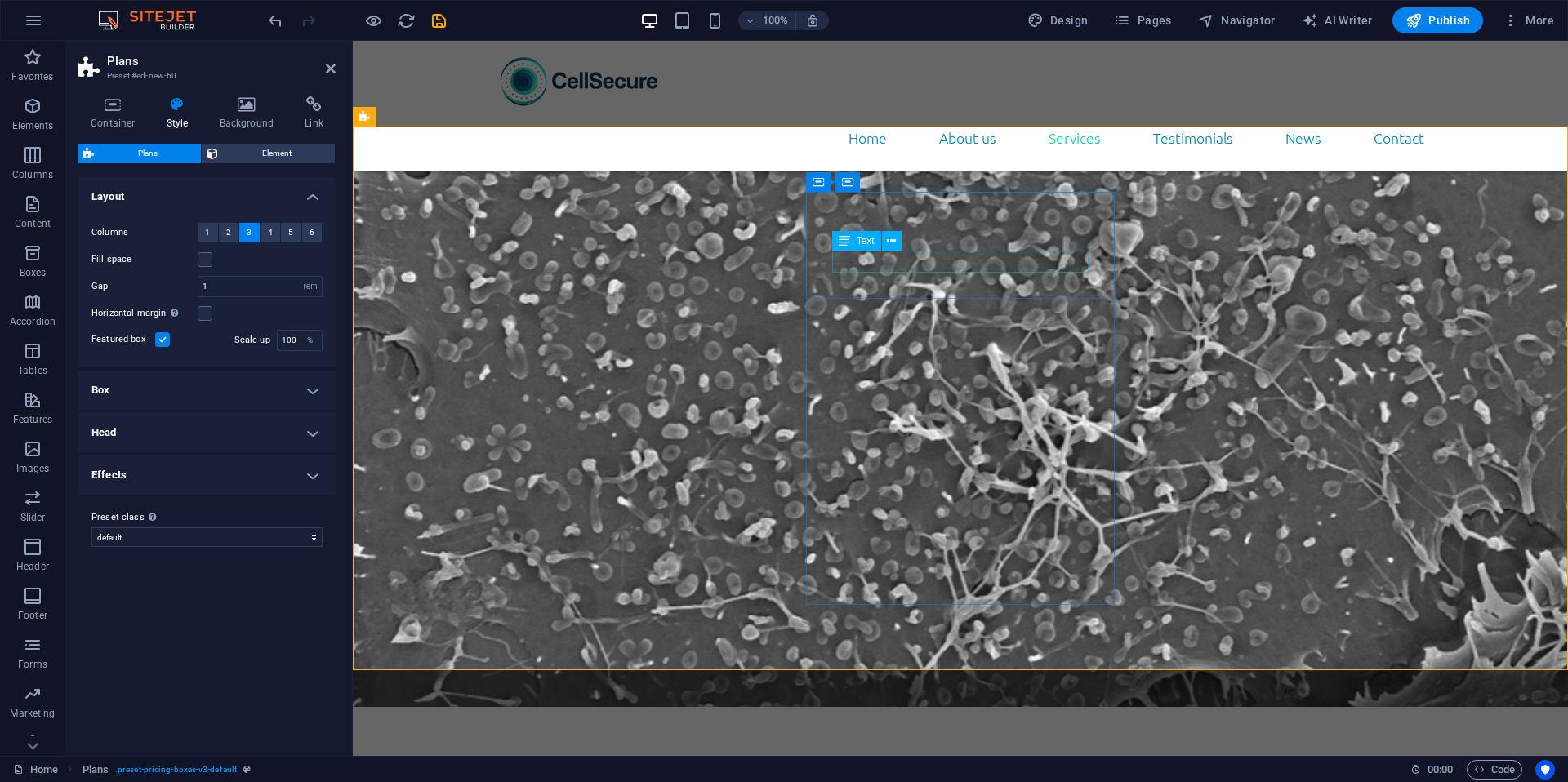 click on "Headline" at bounding box center (843, 5423) 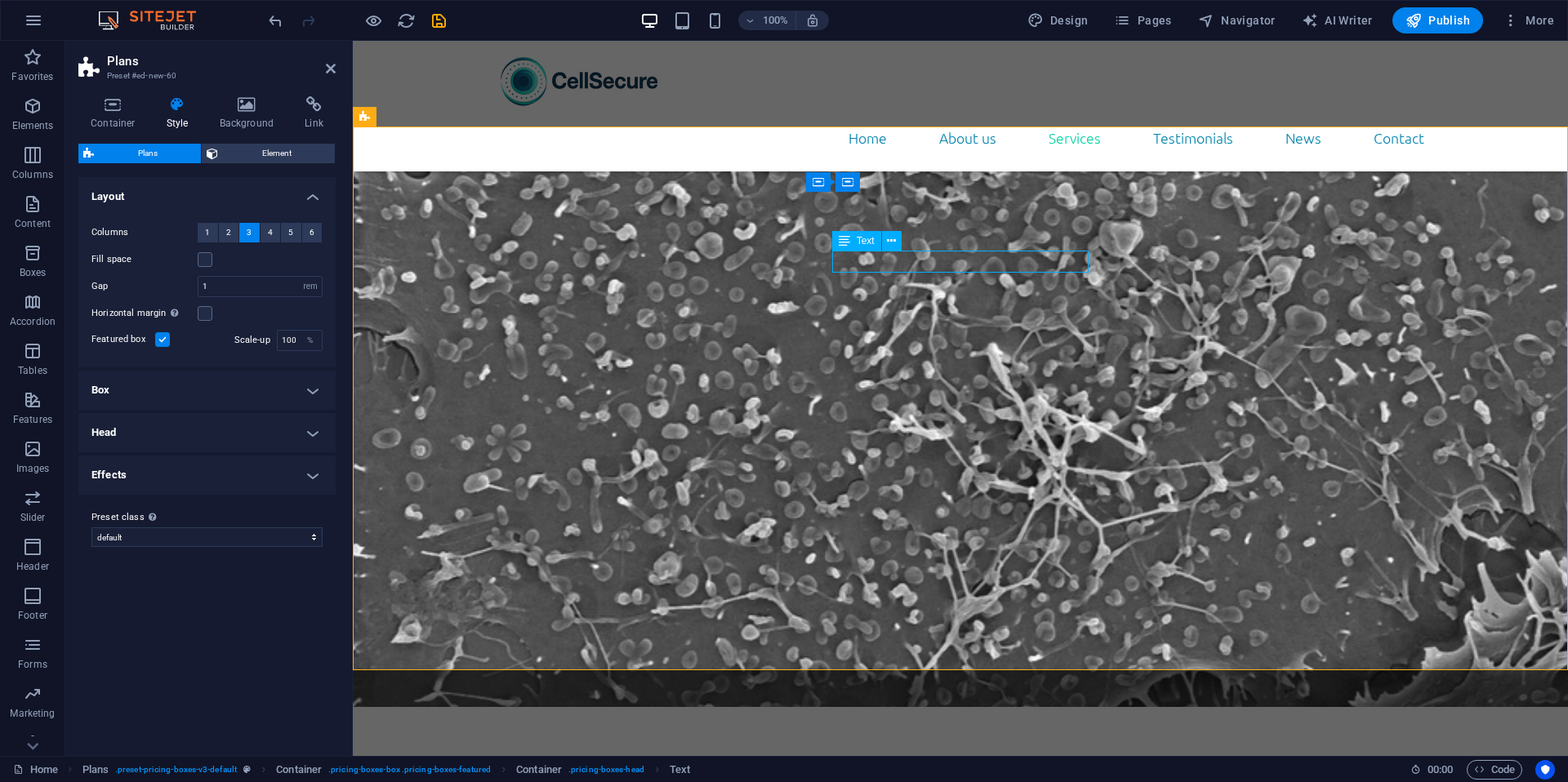 click on "Headline" at bounding box center (843, 5423) 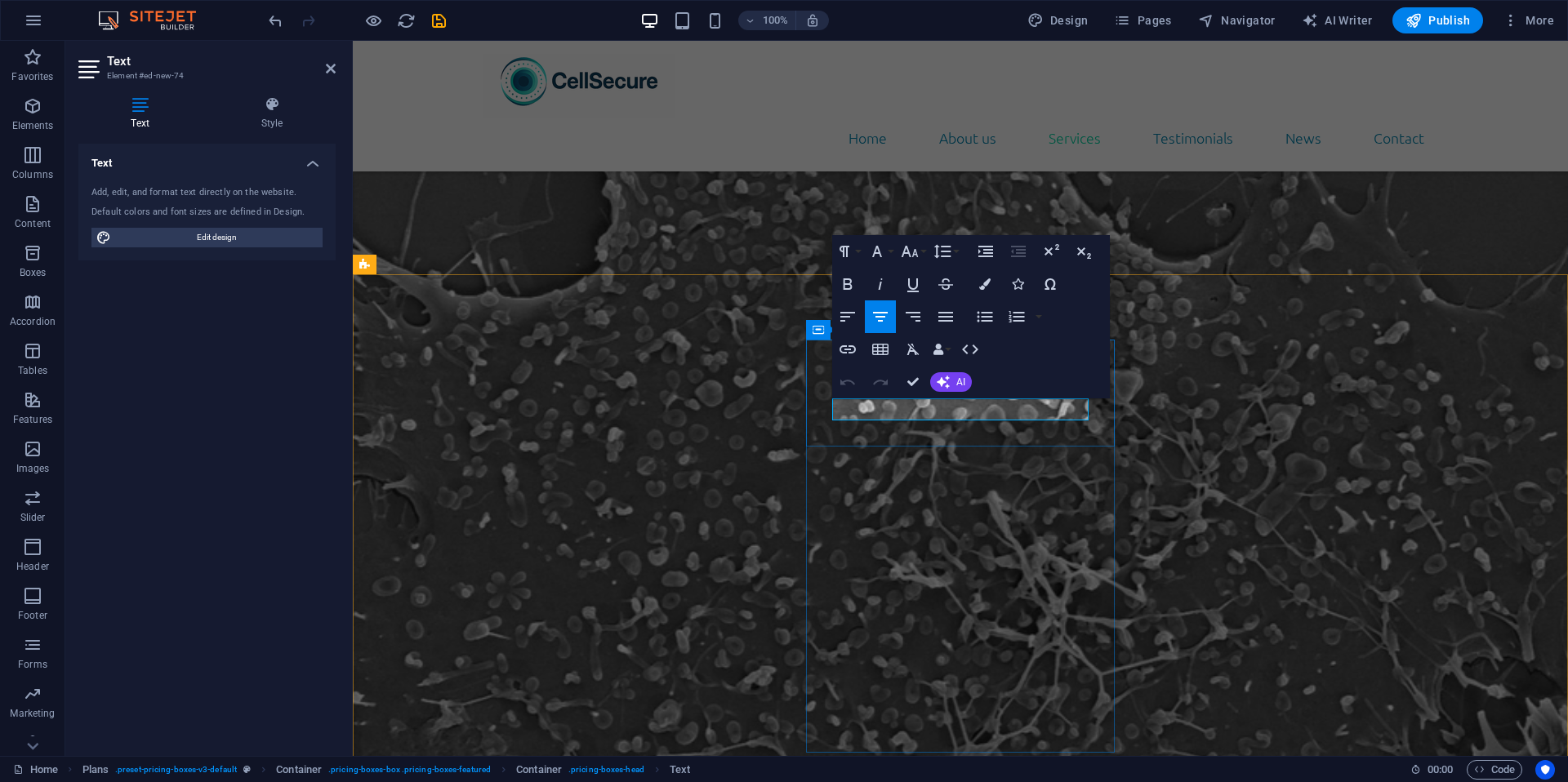 drag, startPoint x: 1010, startPoint y: 409, endPoint x: 880, endPoint y: 415, distance: 130.13839 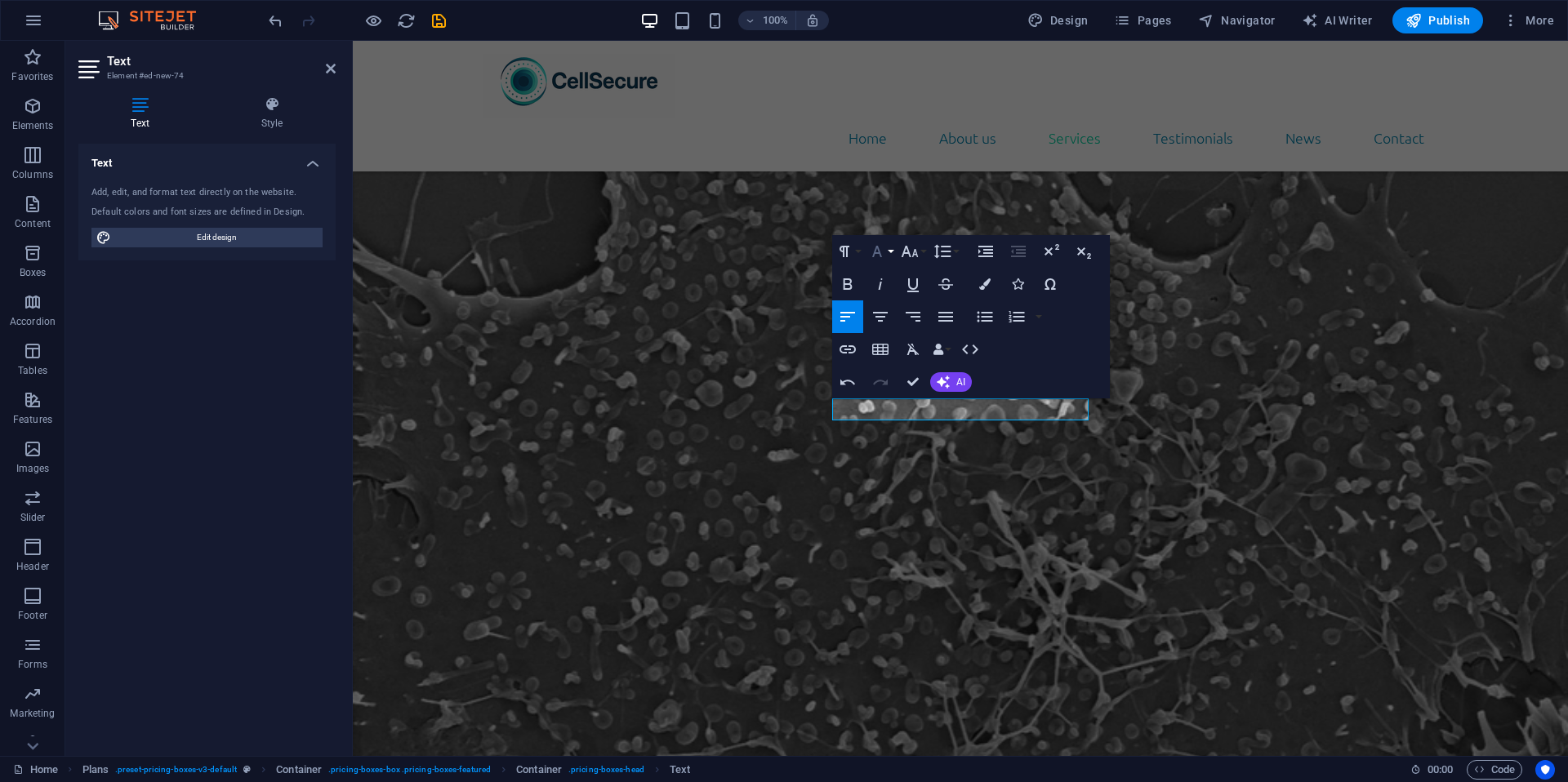 click on "Font Family" at bounding box center (880, 251) 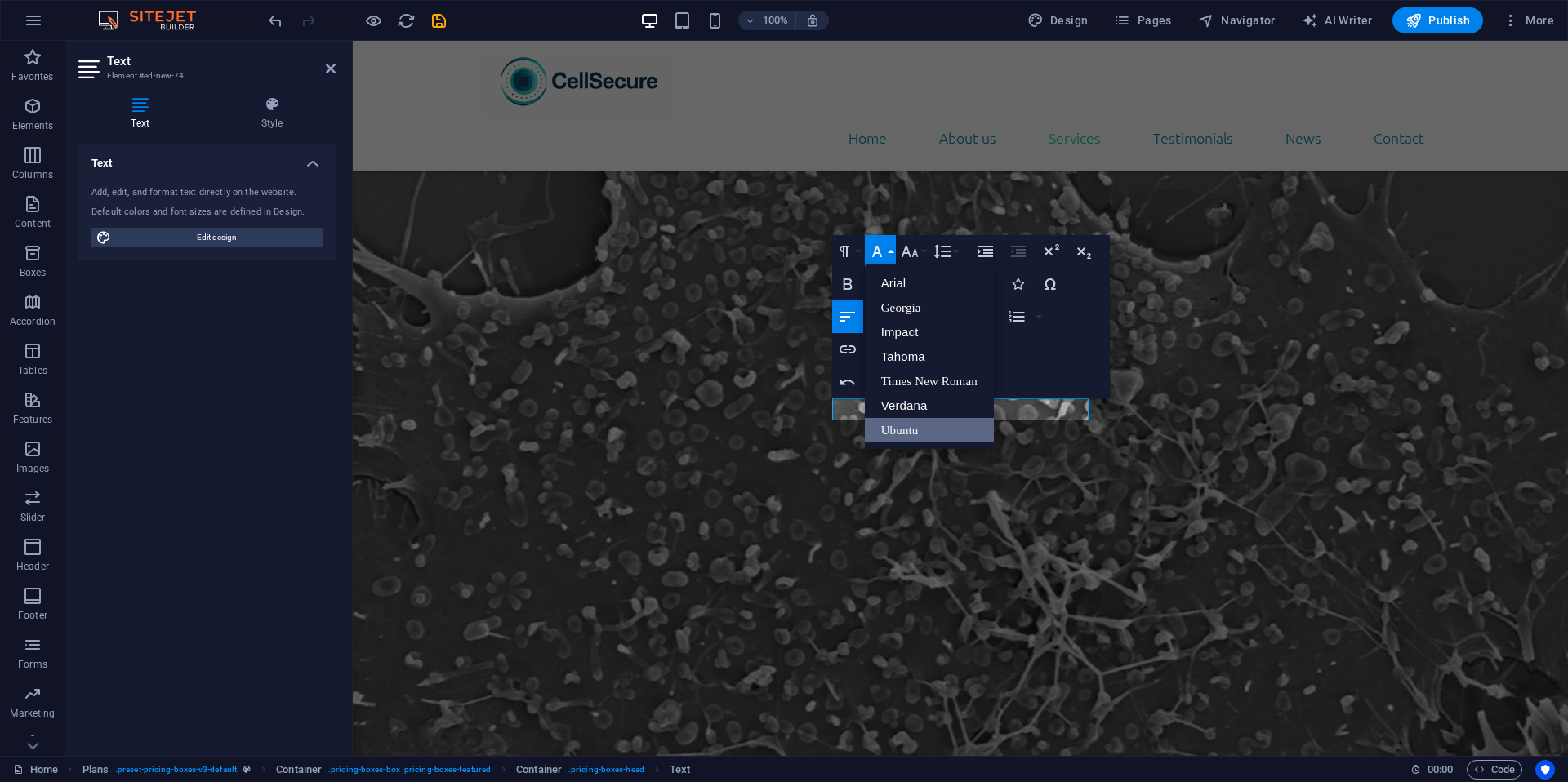 scroll, scrollTop: 0, scrollLeft: 0, axis: both 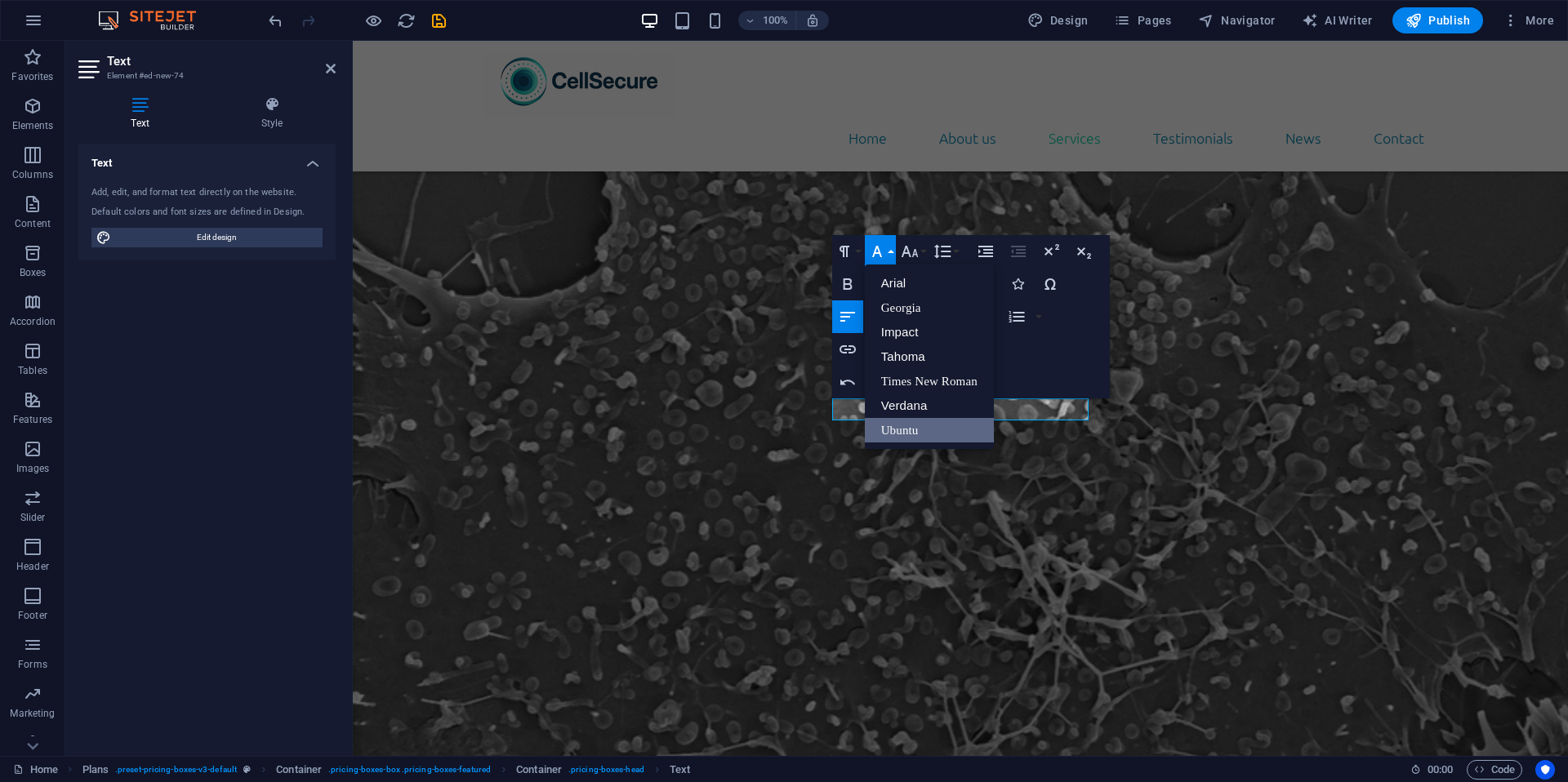 click on "Font Family" at bounding box center (880, 251) 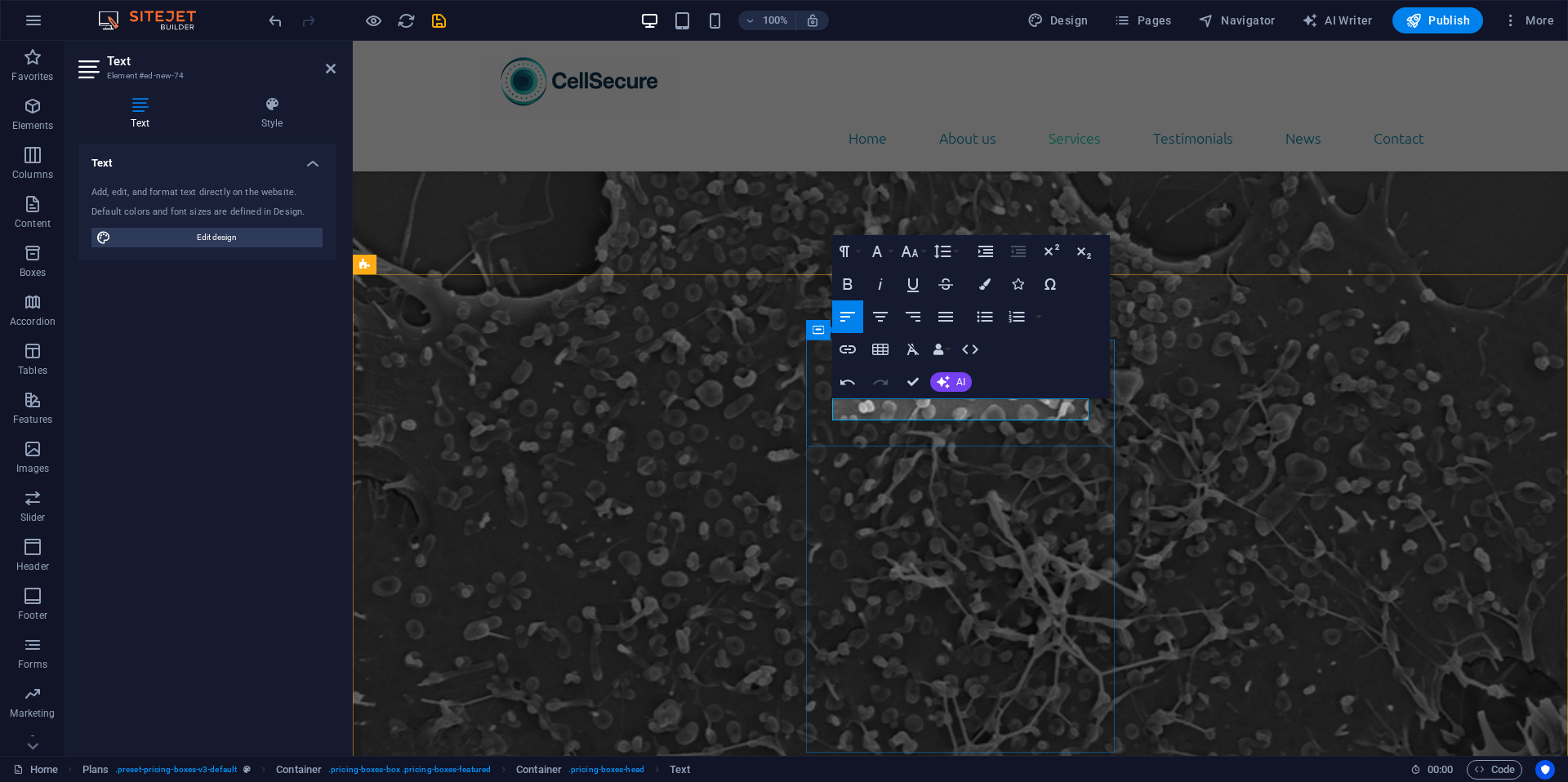 click on "C" at bounding box center (843, 5570) 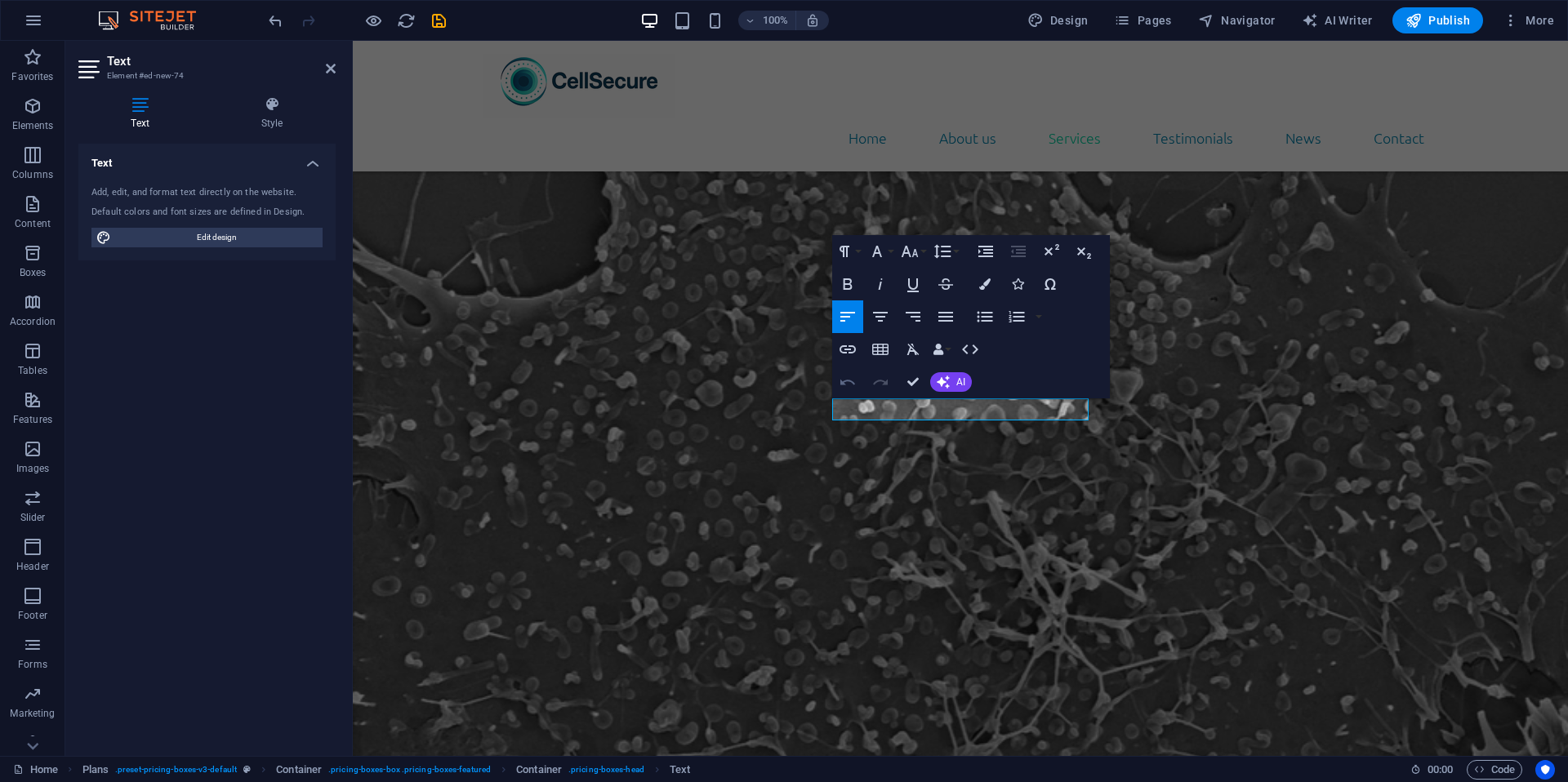 click 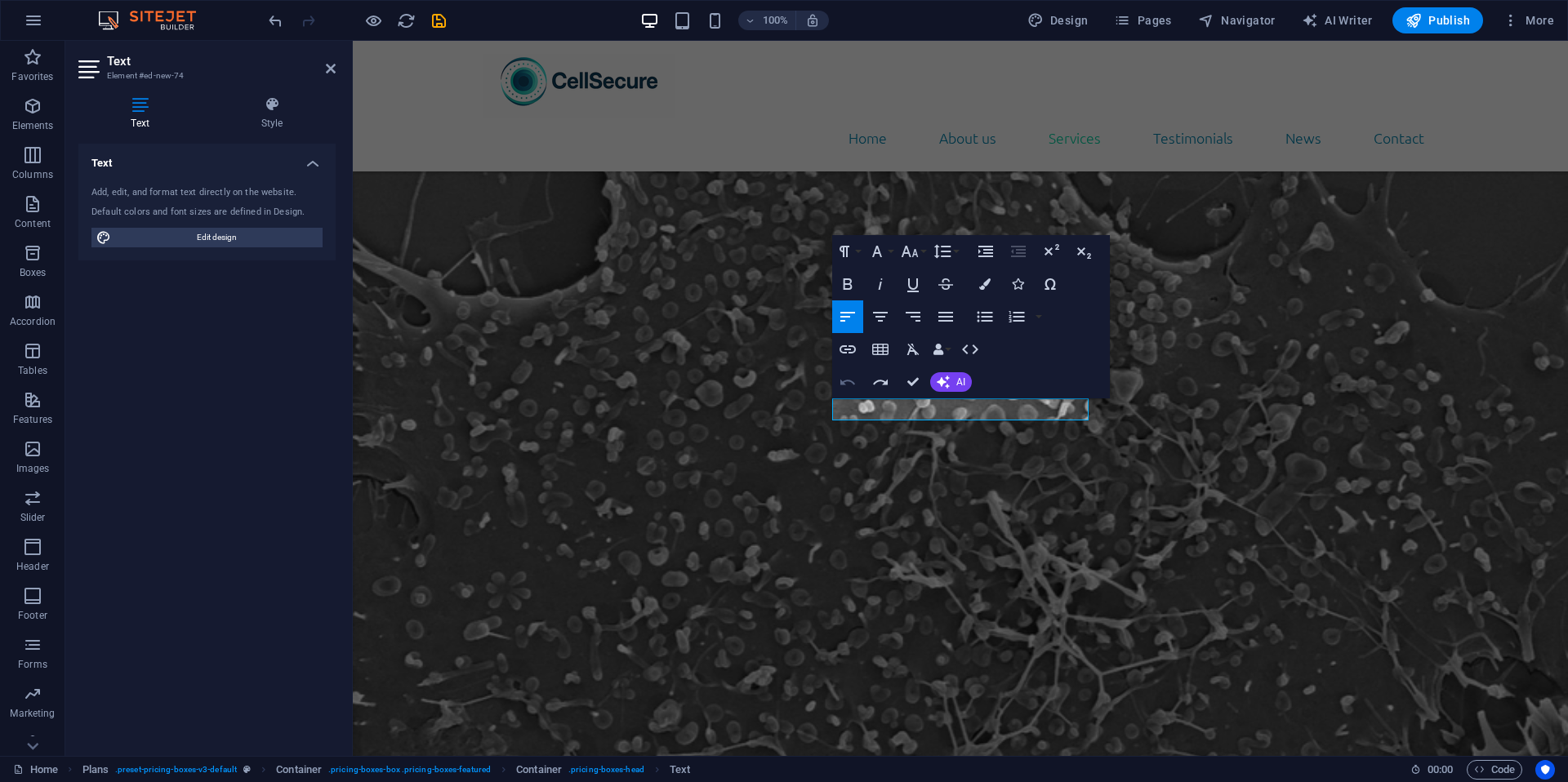 click 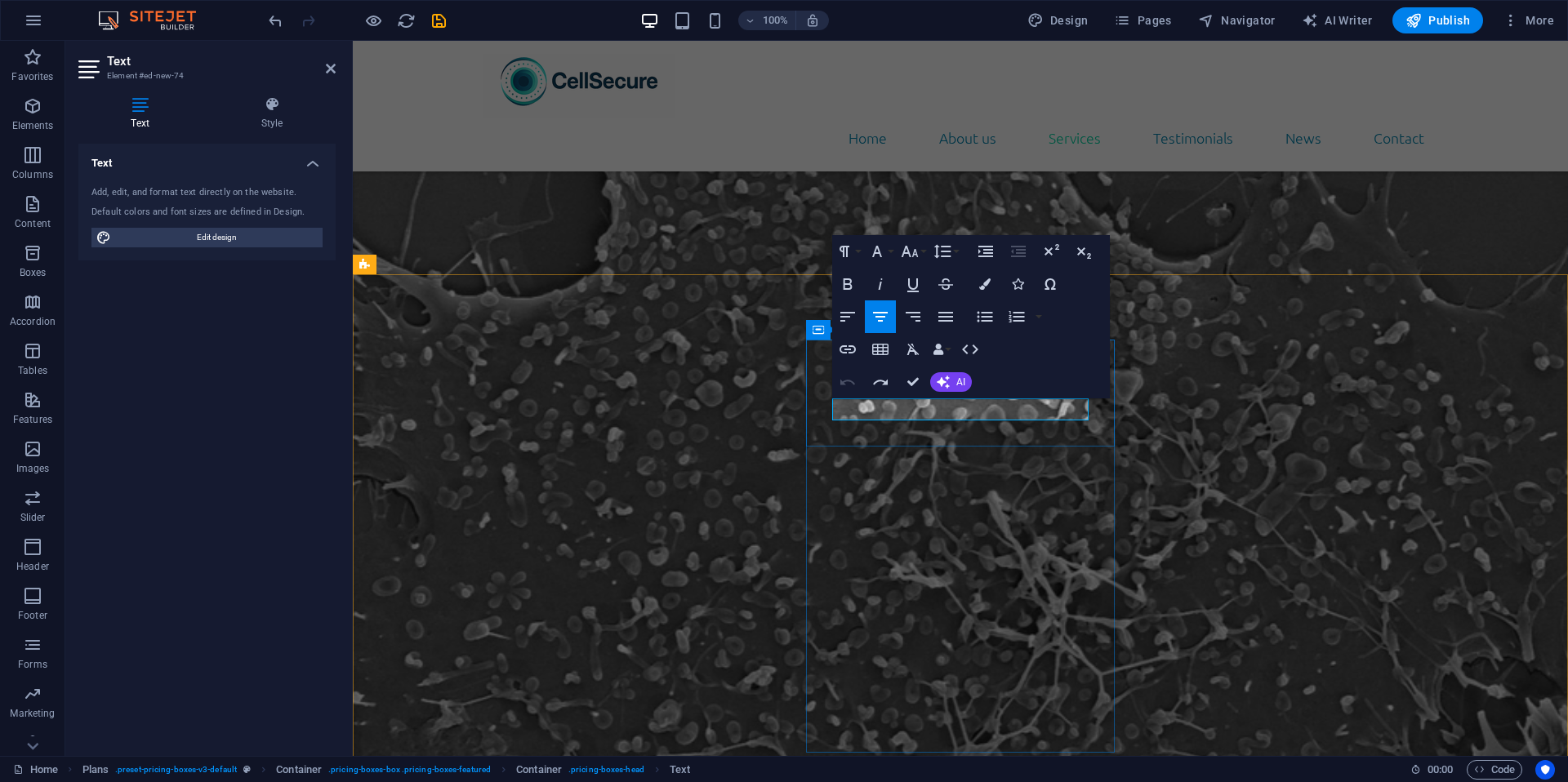 click on "Headline" at bounding box center [843, 5554] 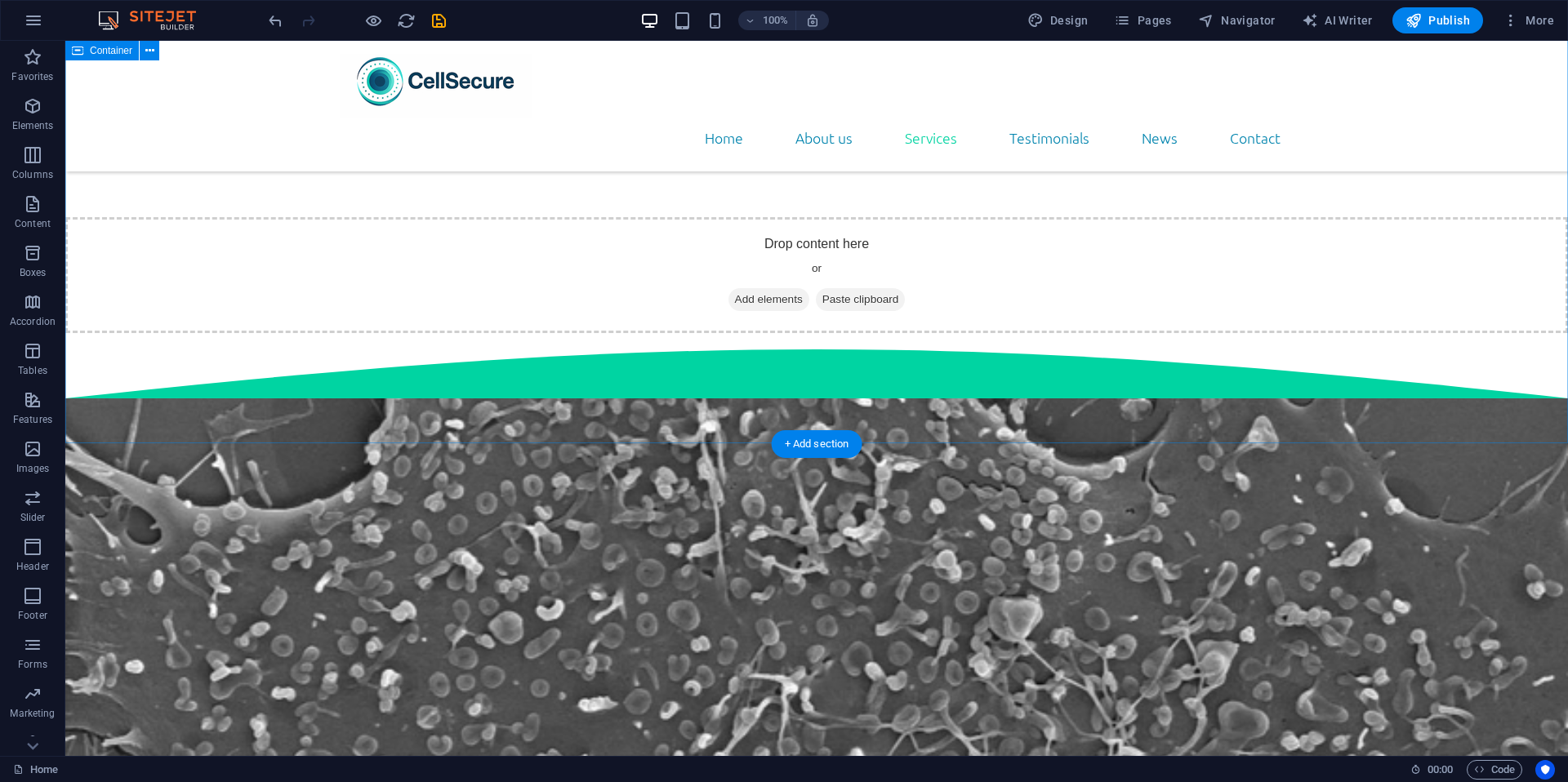 scroll, scrollTop: 6027, scrollLeft: 0, axis: vertical 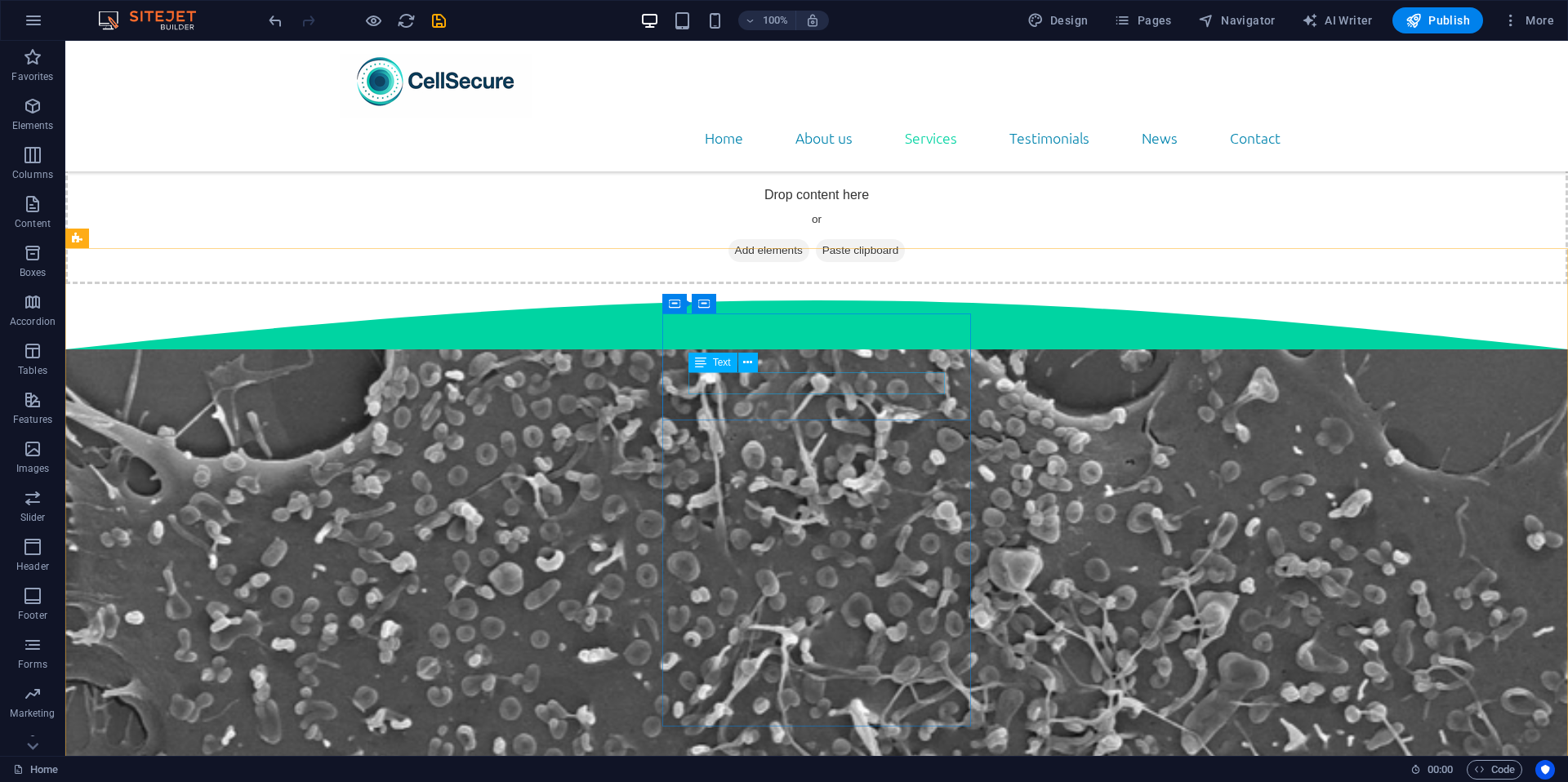 click on "Text" at bounding box center (722, 362) 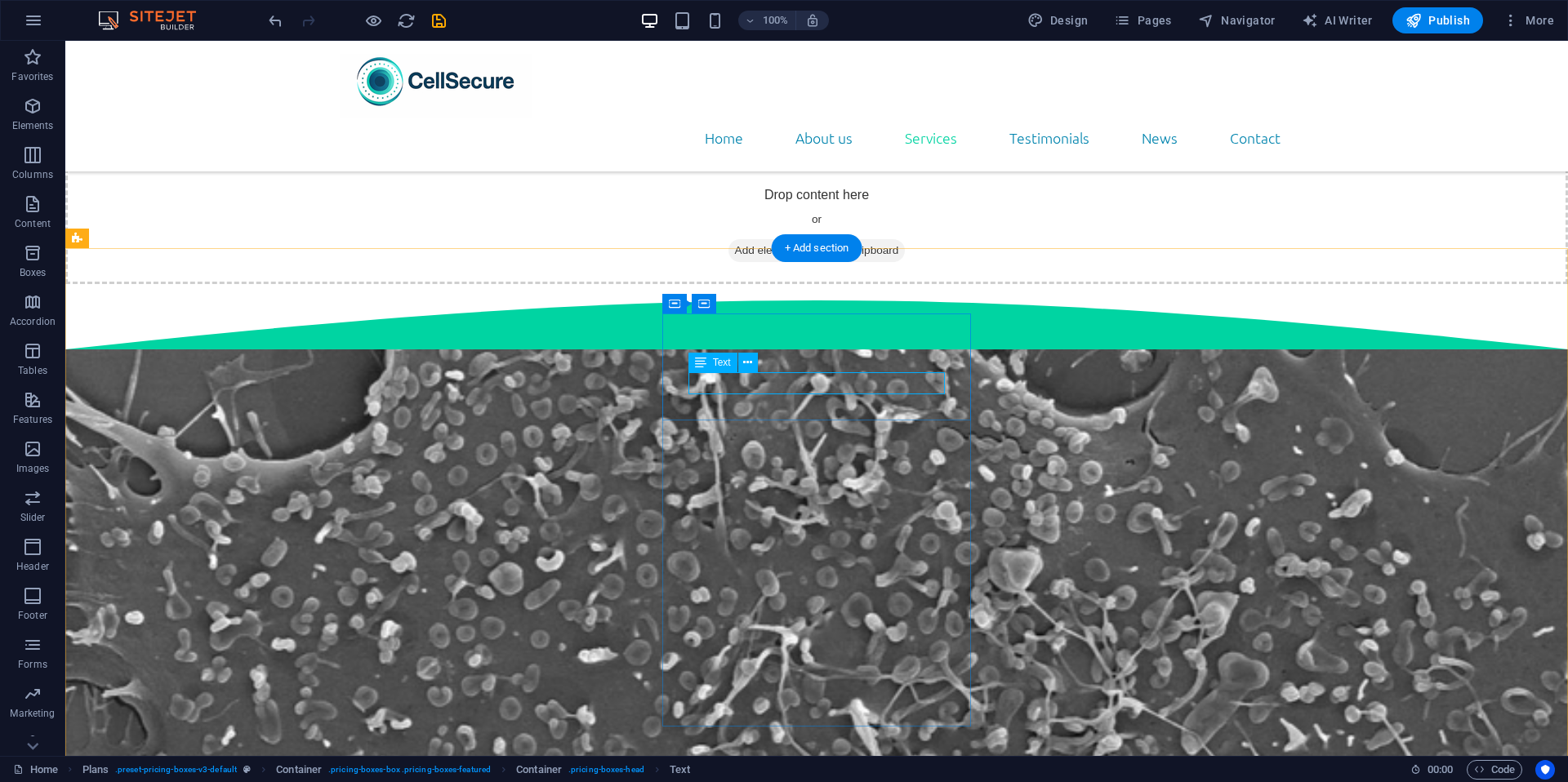 click on "Headline" at bounding box center (555, 5686) 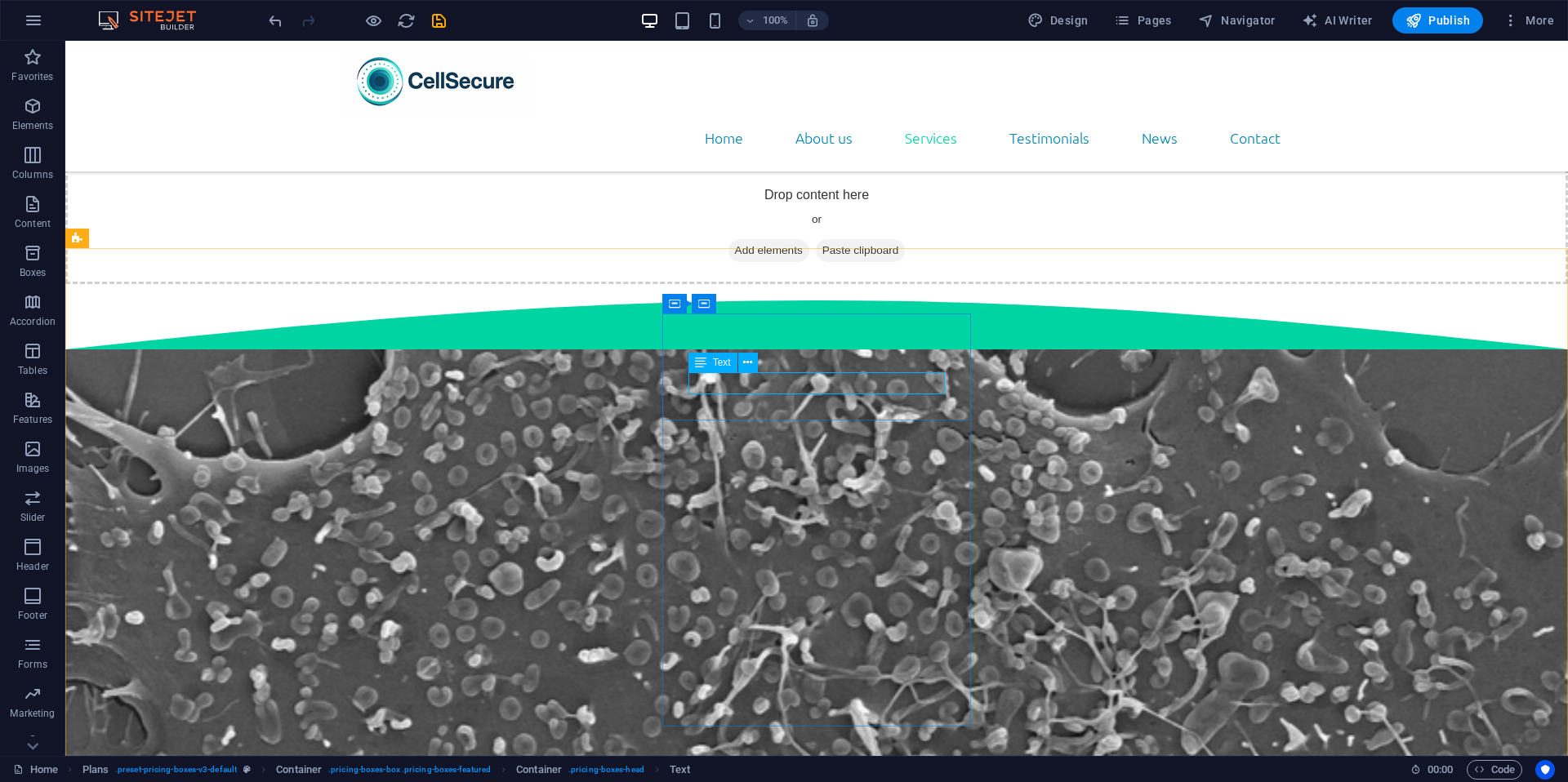 click on "Text" at bounding box center (722, 362) 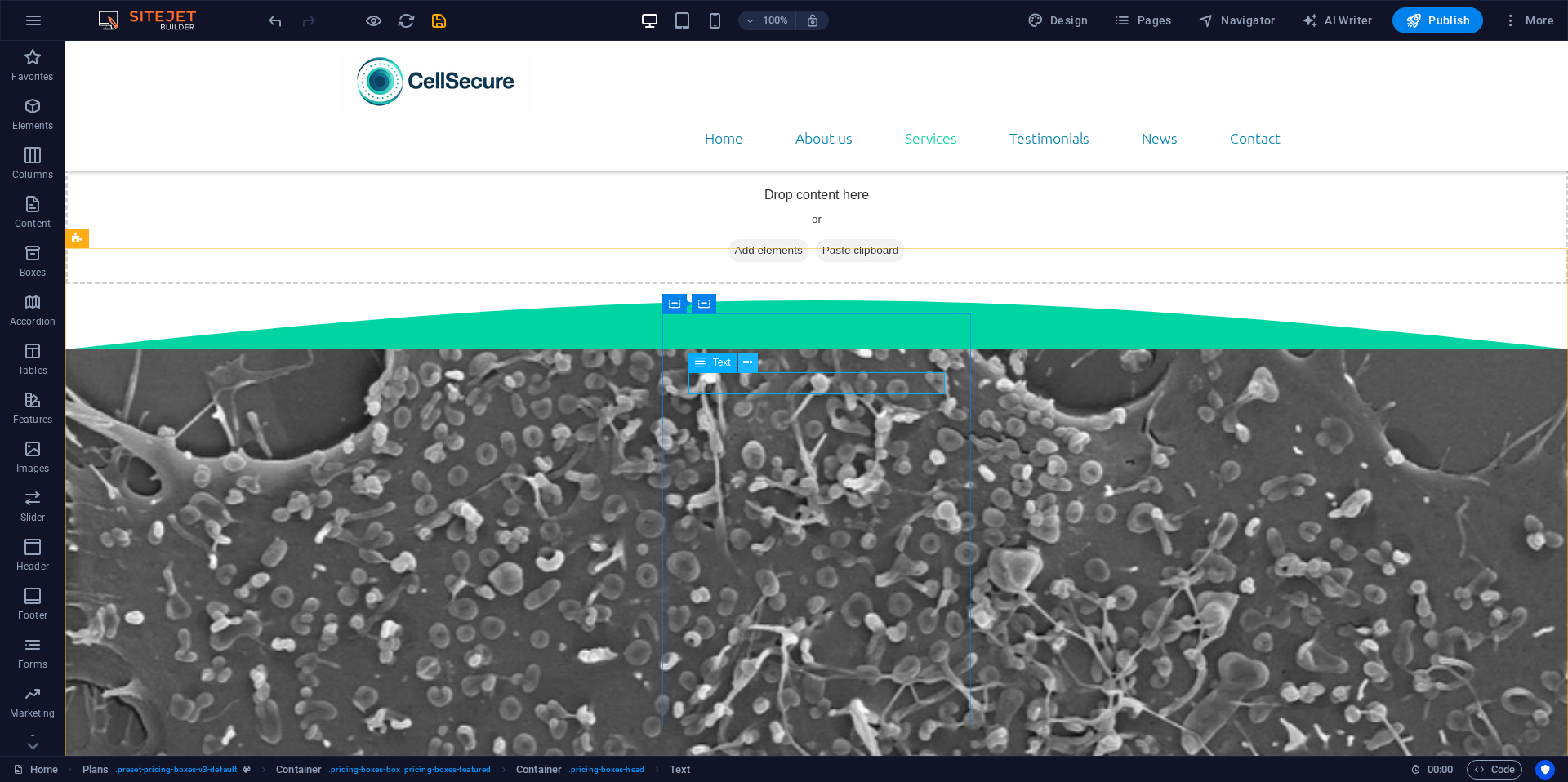 click at bounding box center (747, 362) 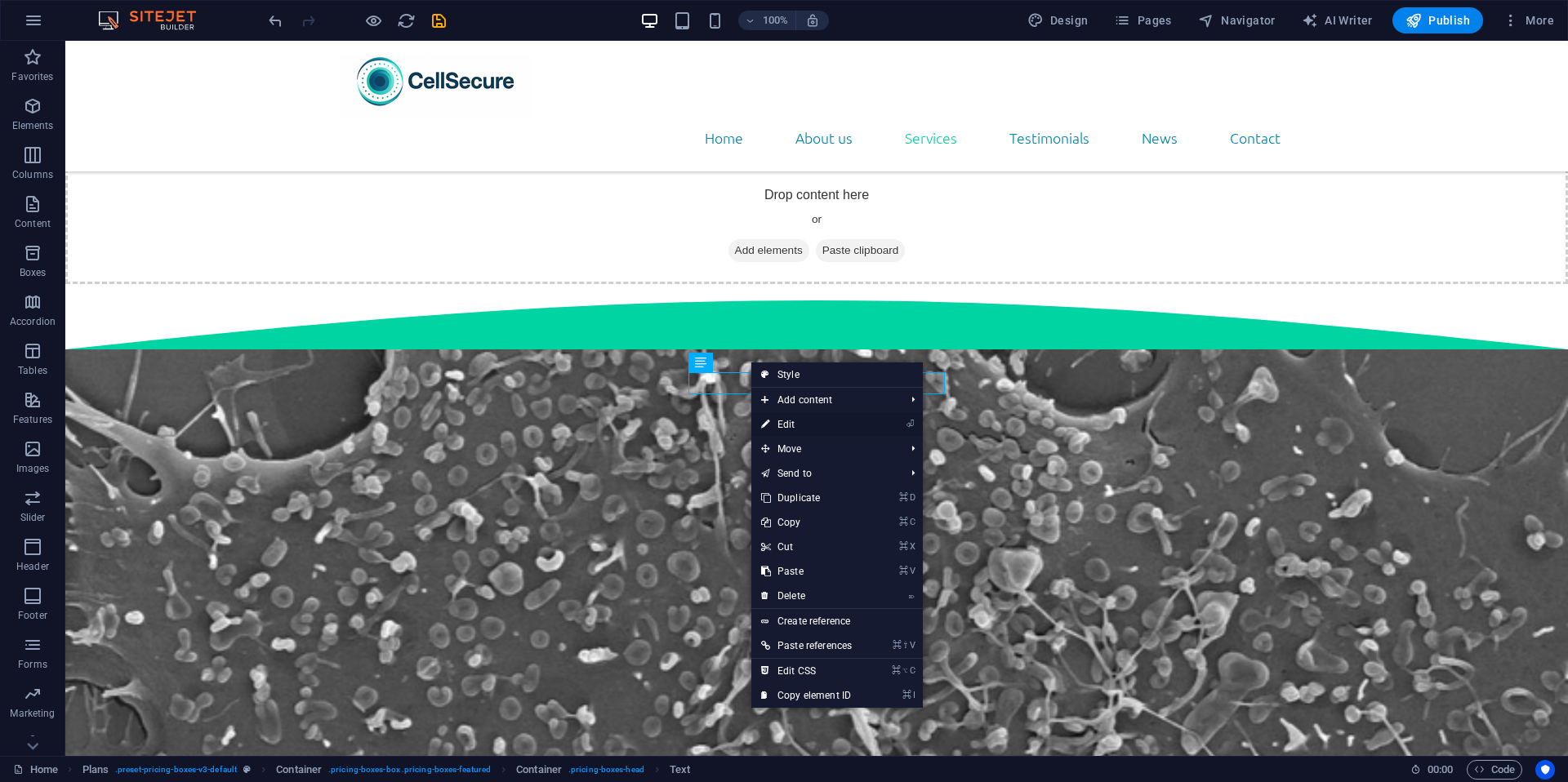click on "⏎  Edit" at bounding box center [806, 424] 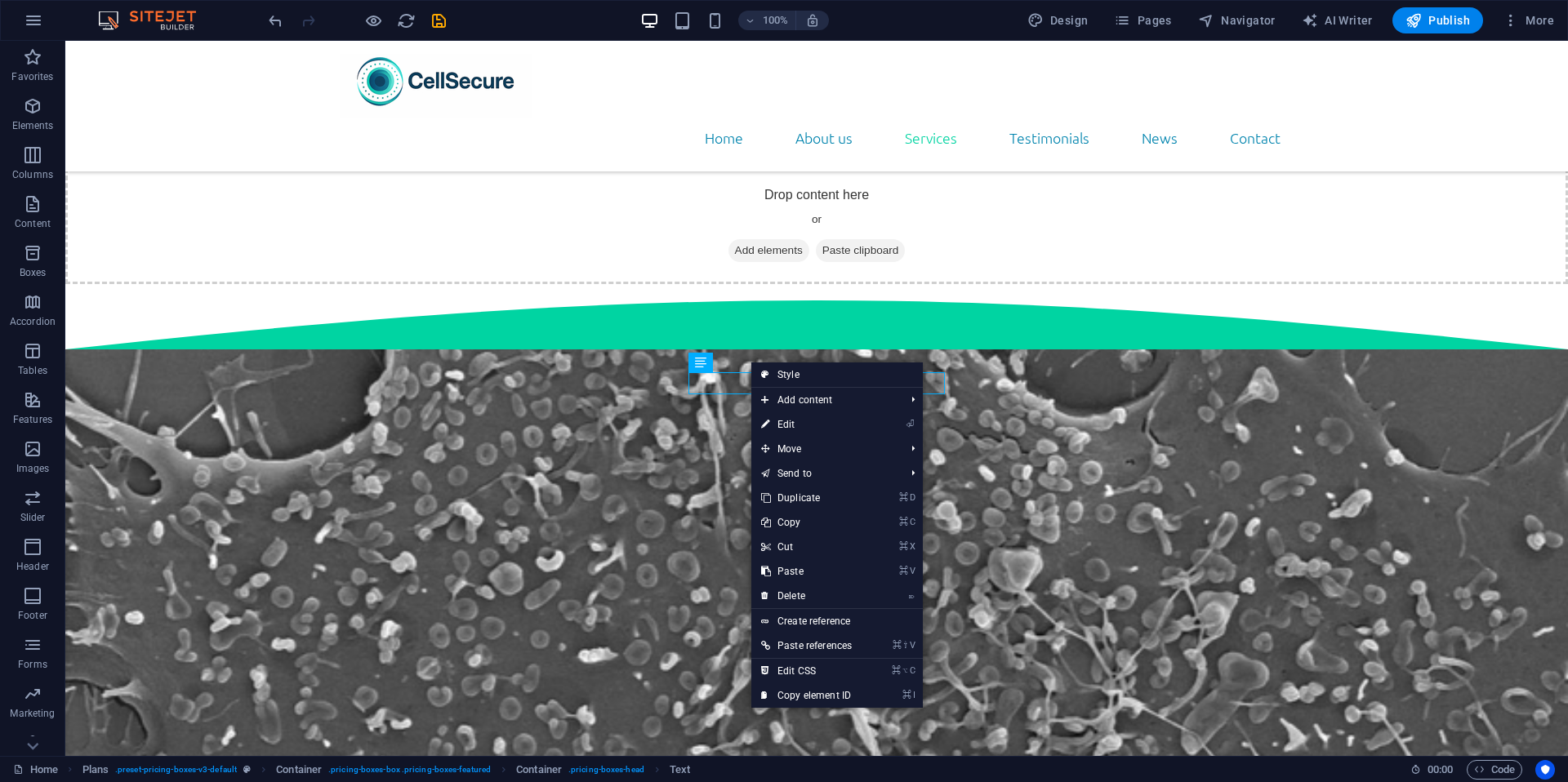 scroll, scrollTop: 6471, scrollLeft: 0, axis: vertical 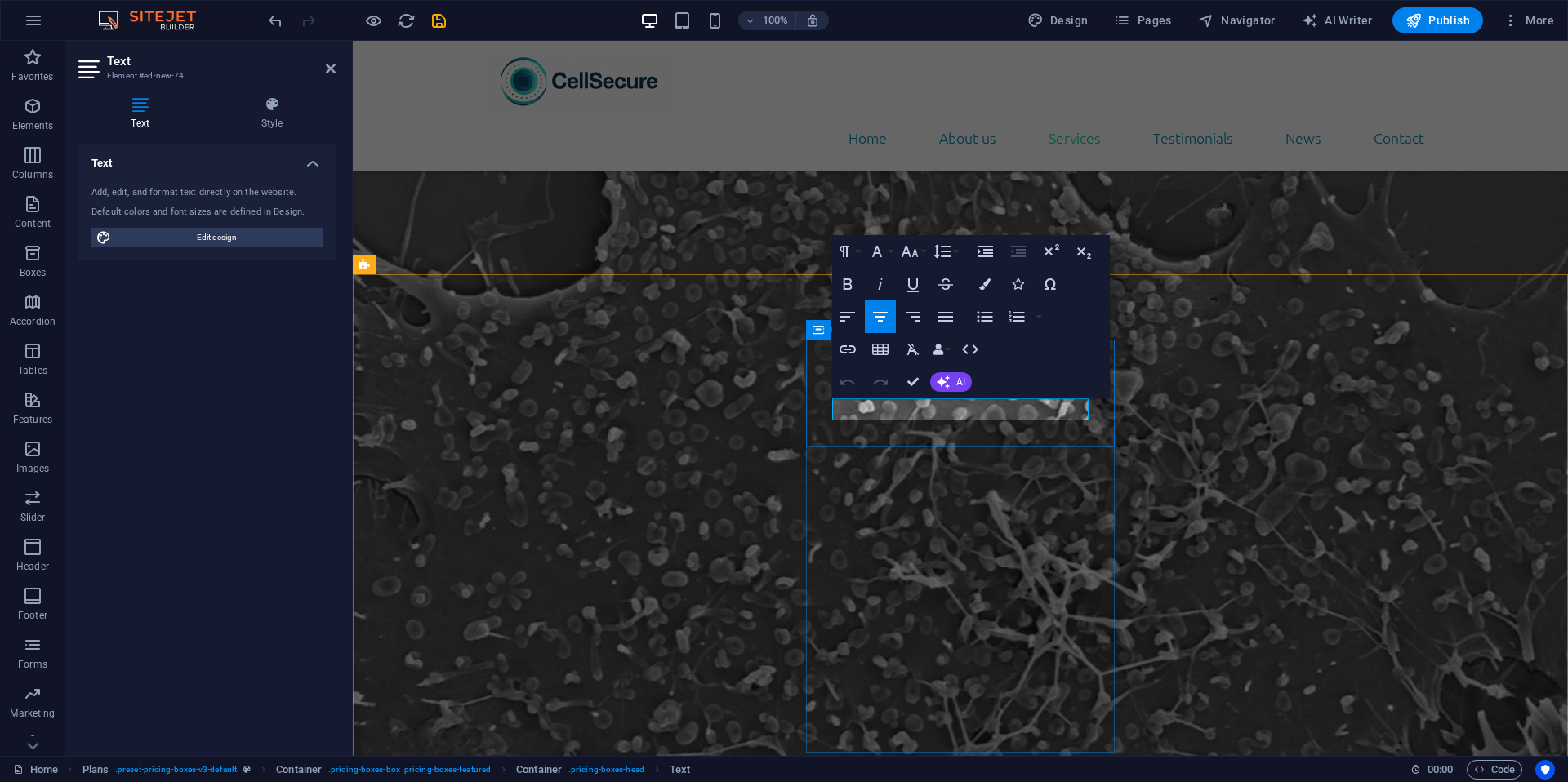 click on "Headline" at bounding box center [843, 5570] 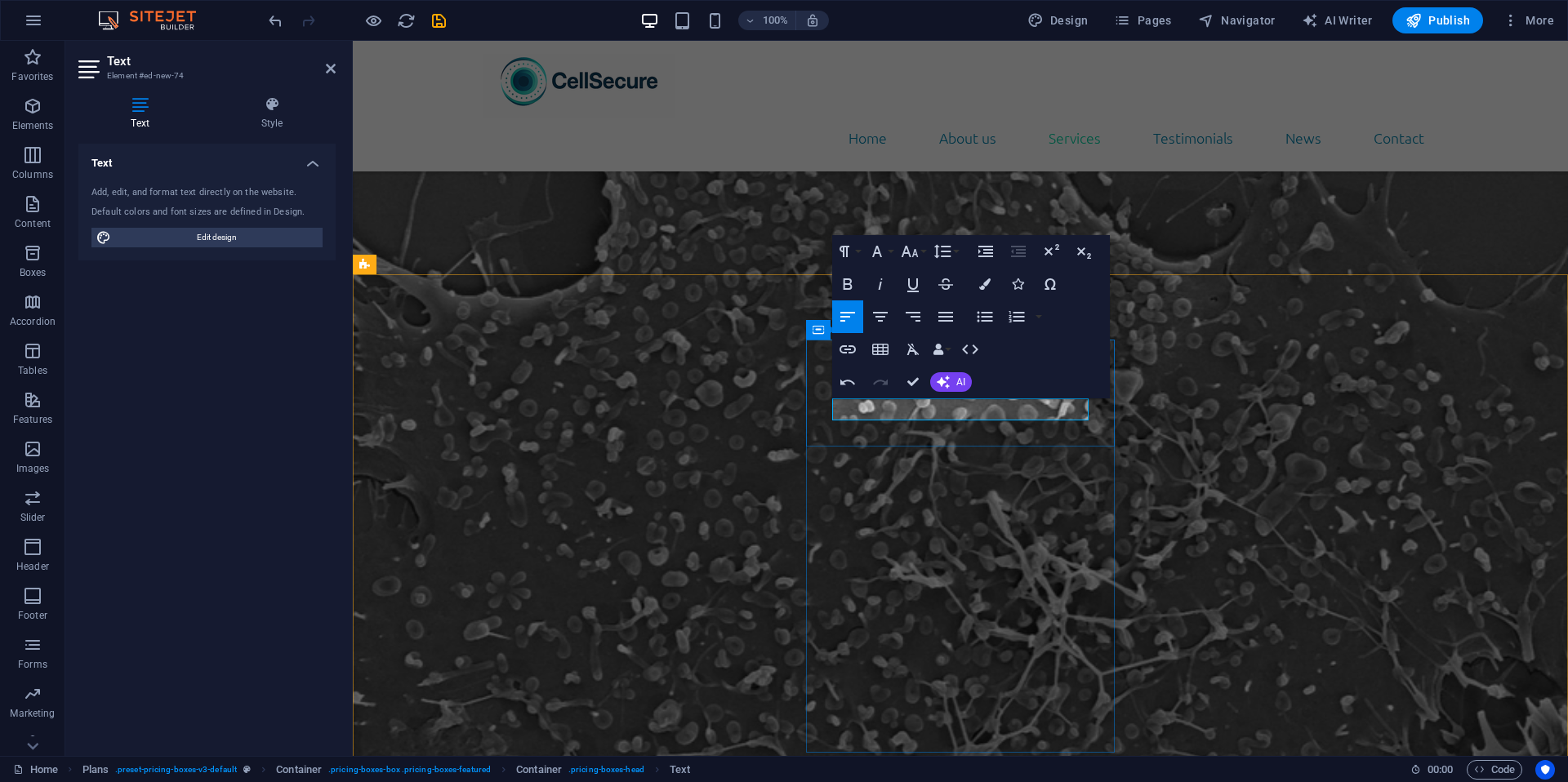 scroll, scrollTop: 6486, scrollLeft: 0, axis: vertical 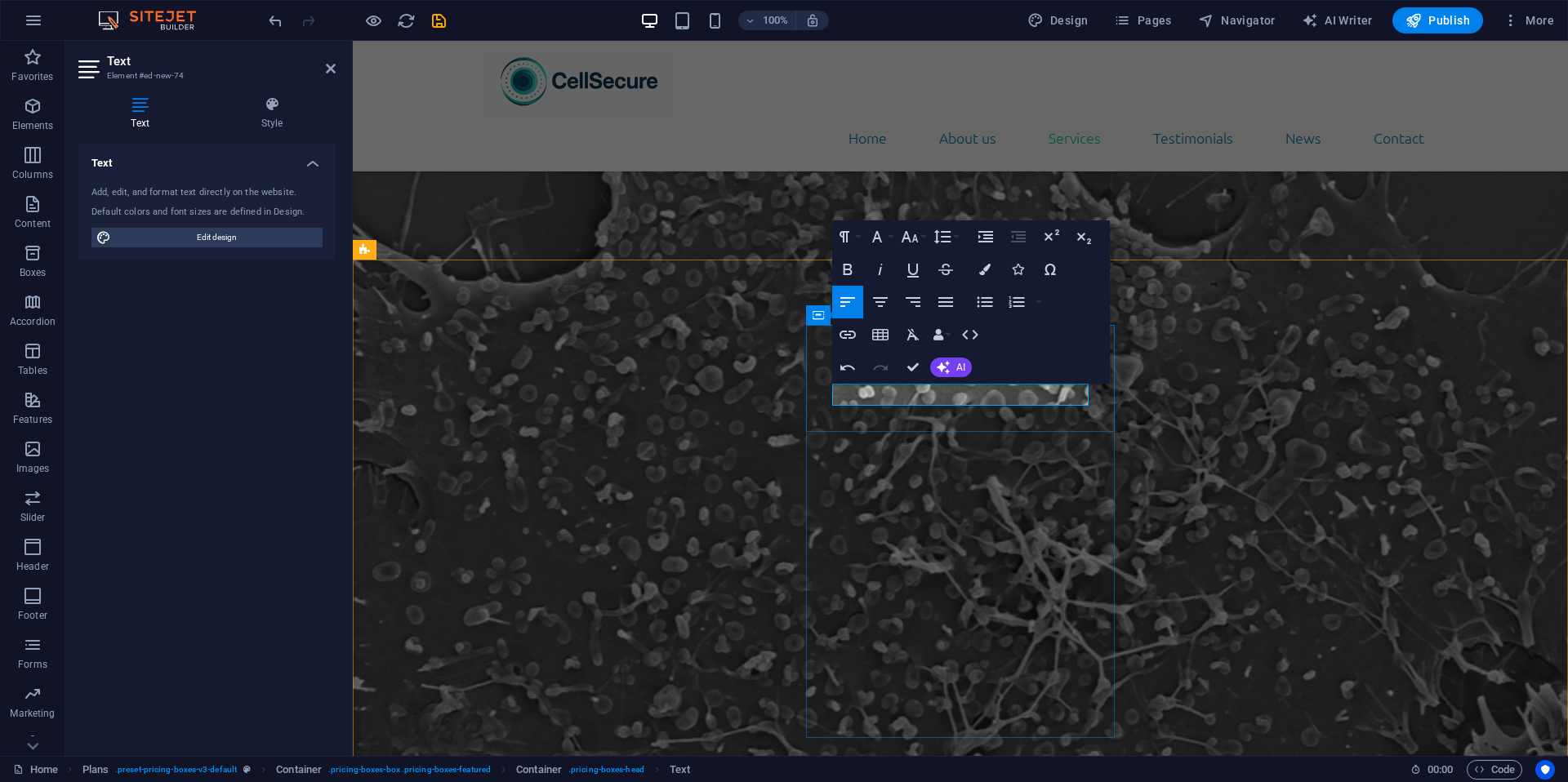 drag, startPoint x: 938, startPoint y: 394, endPoint x: 832, endPoint y: 393, distance: 106.00472 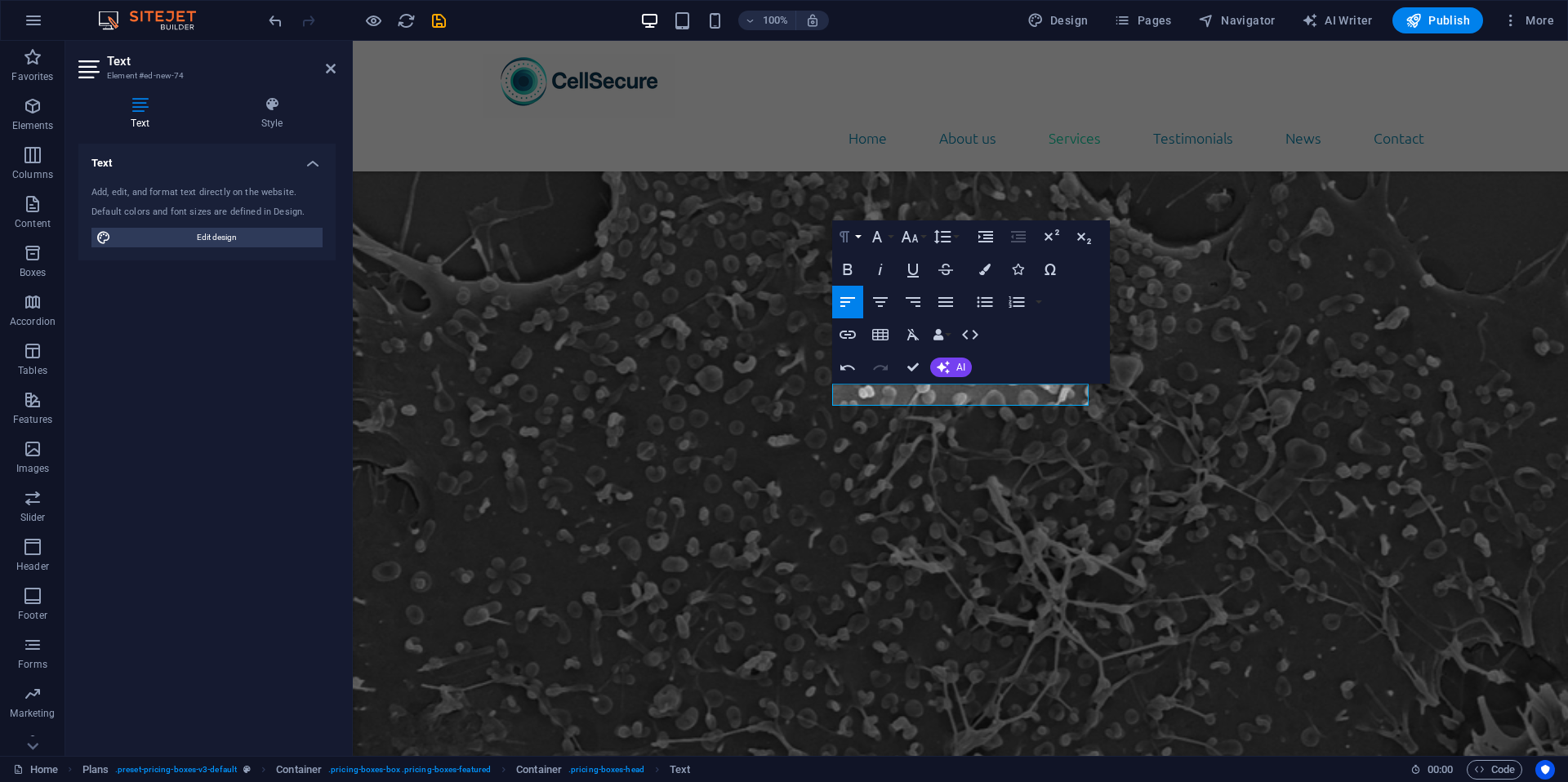 click on "Paragraph Format" at bounding box center (848, 237) 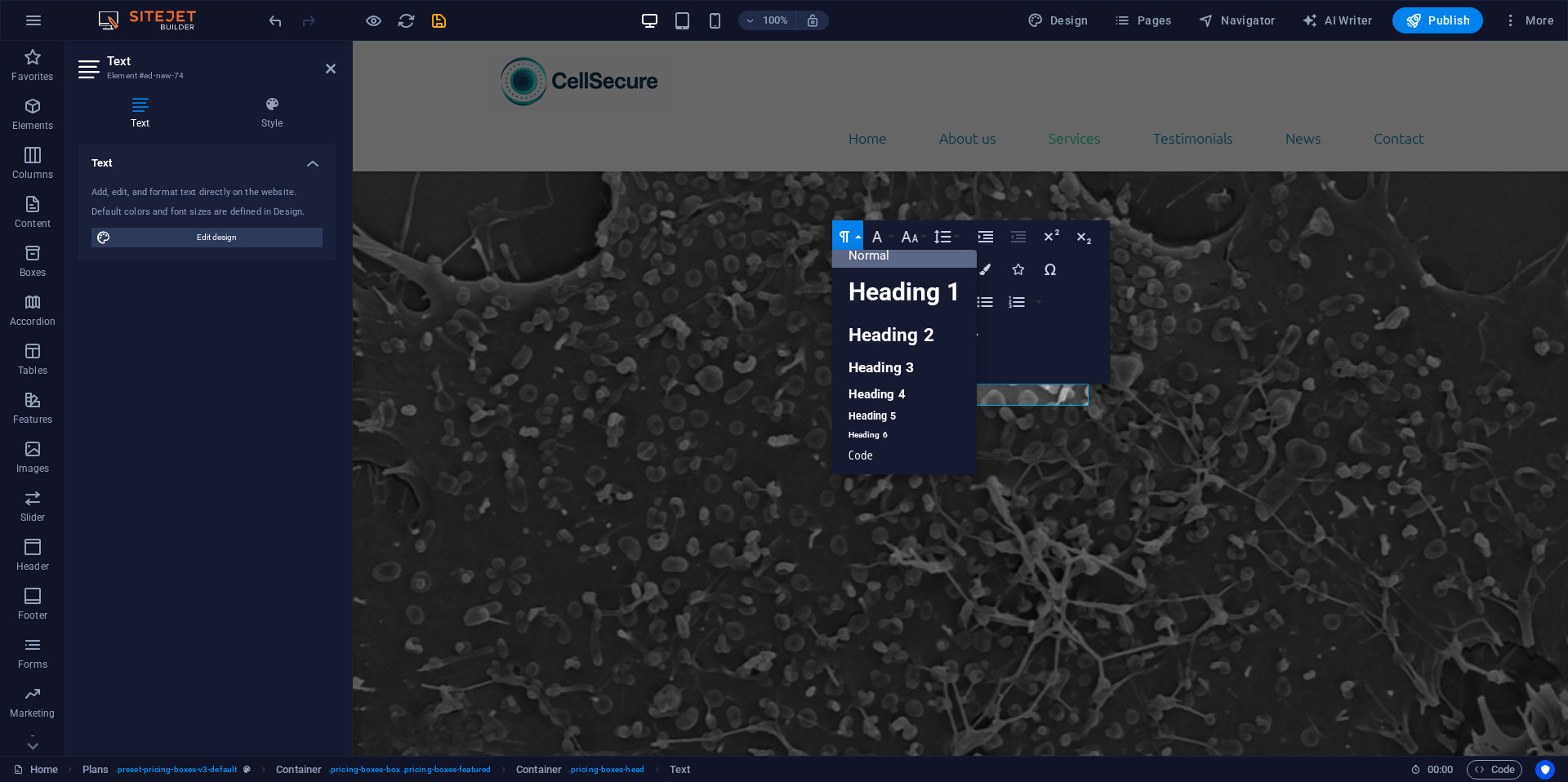 scroll, scrollTop: 13, scrollLeft: 0, axis: vertical 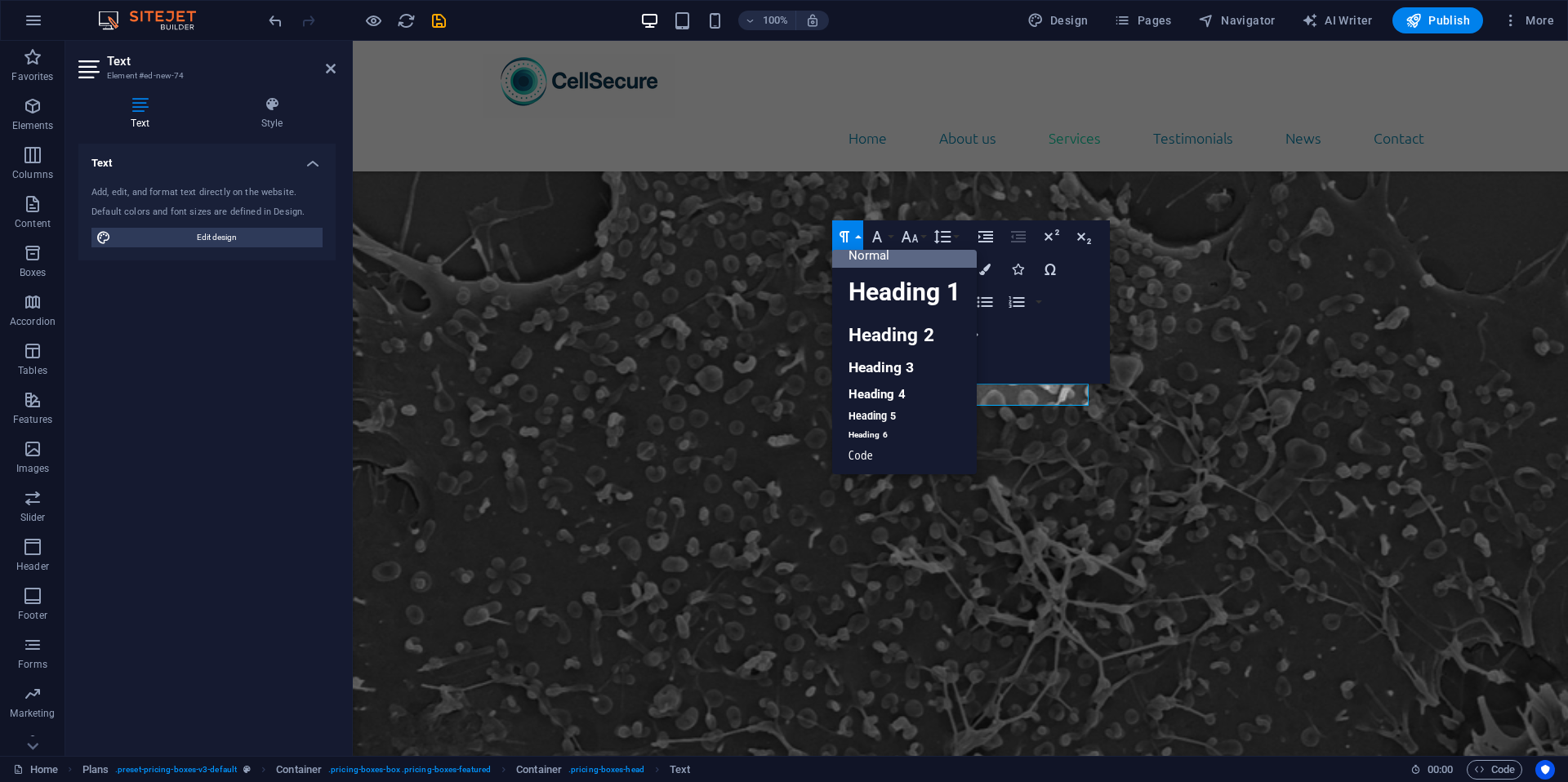 click on "Paragraph Format" at bounding box center (848, 237) 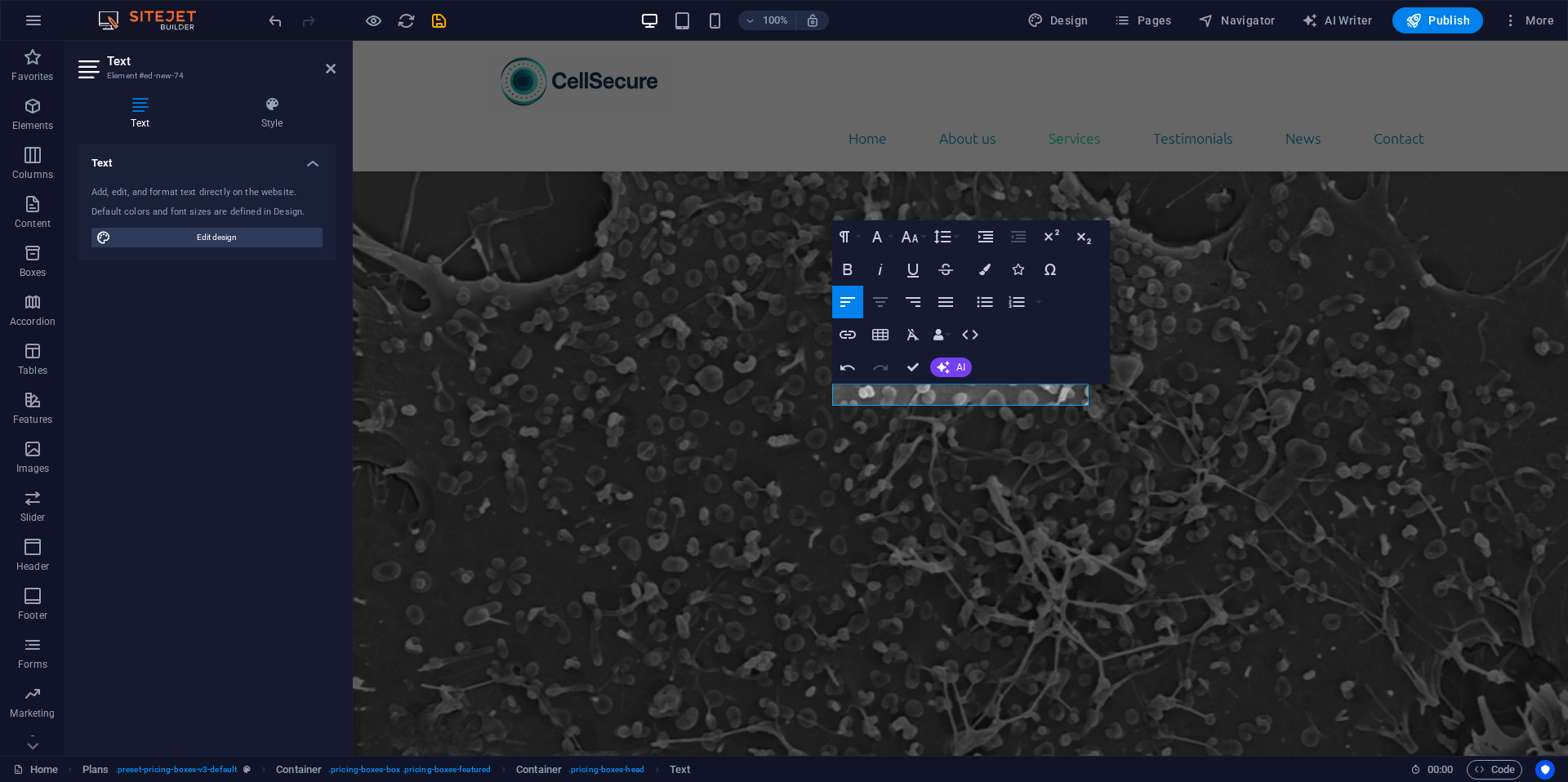 click 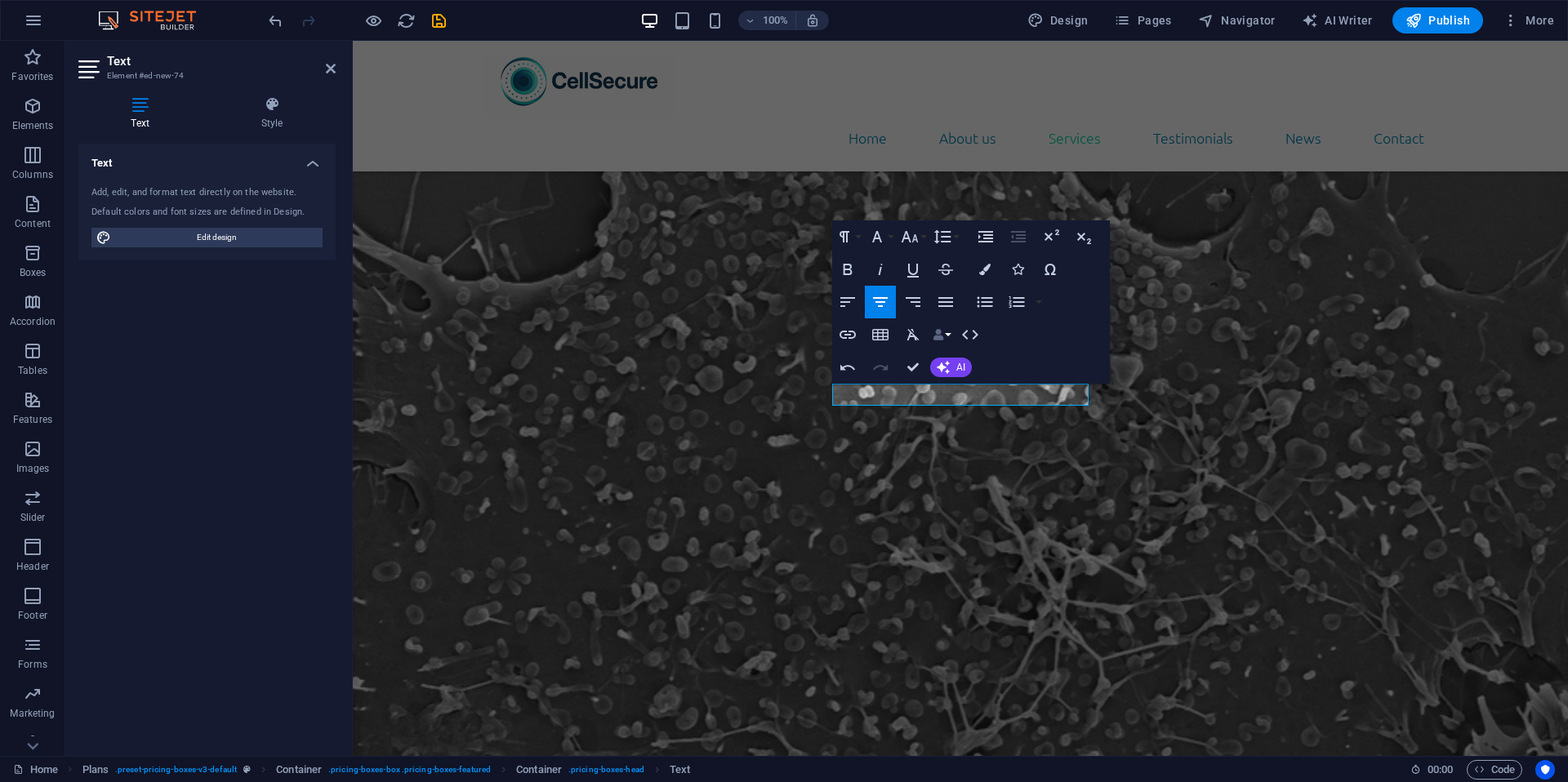 click on "Data Bindings" at bounding box center [942, 335] 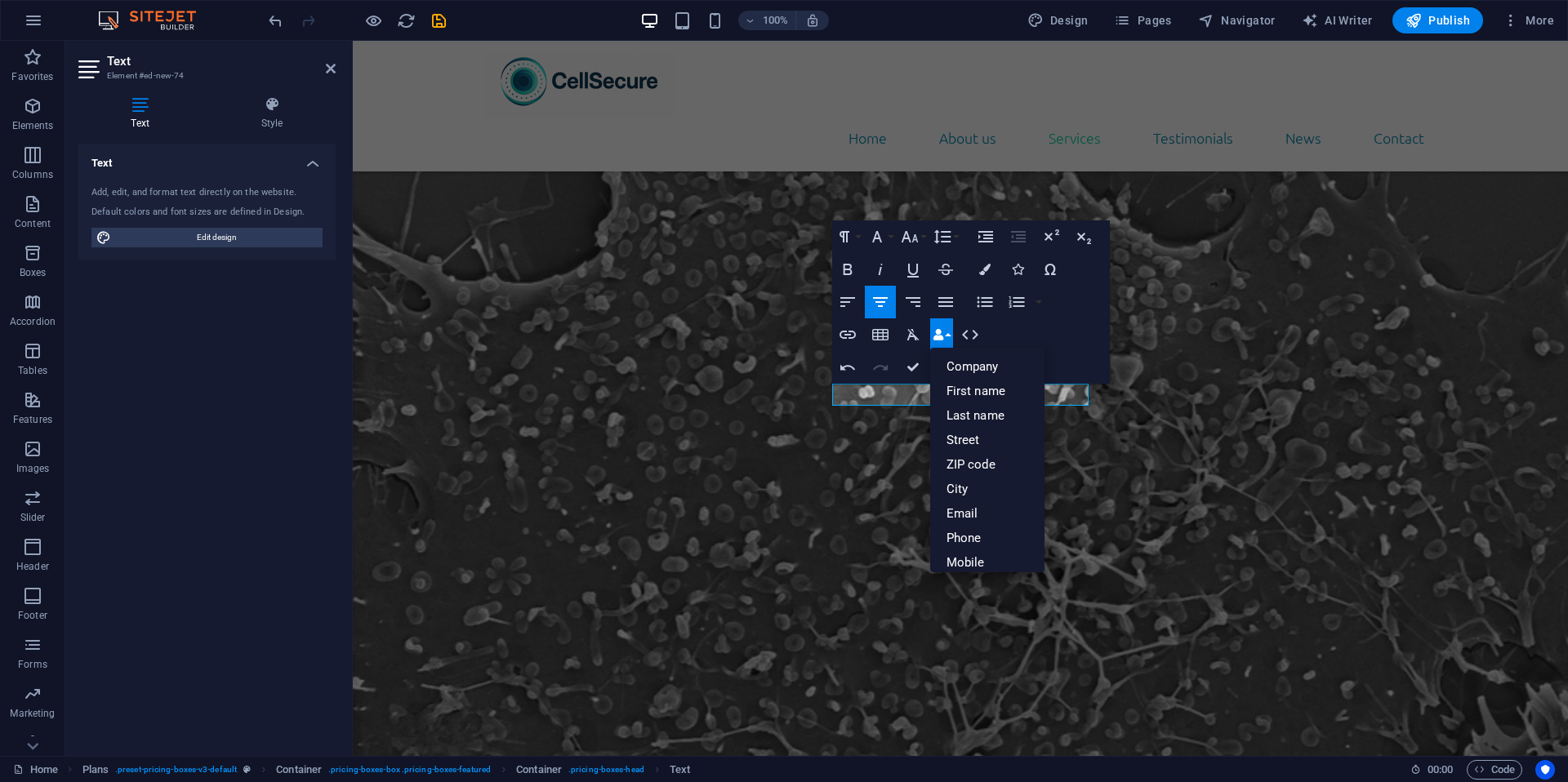 click on "Data Bindings" at bounding box center (942, 335) 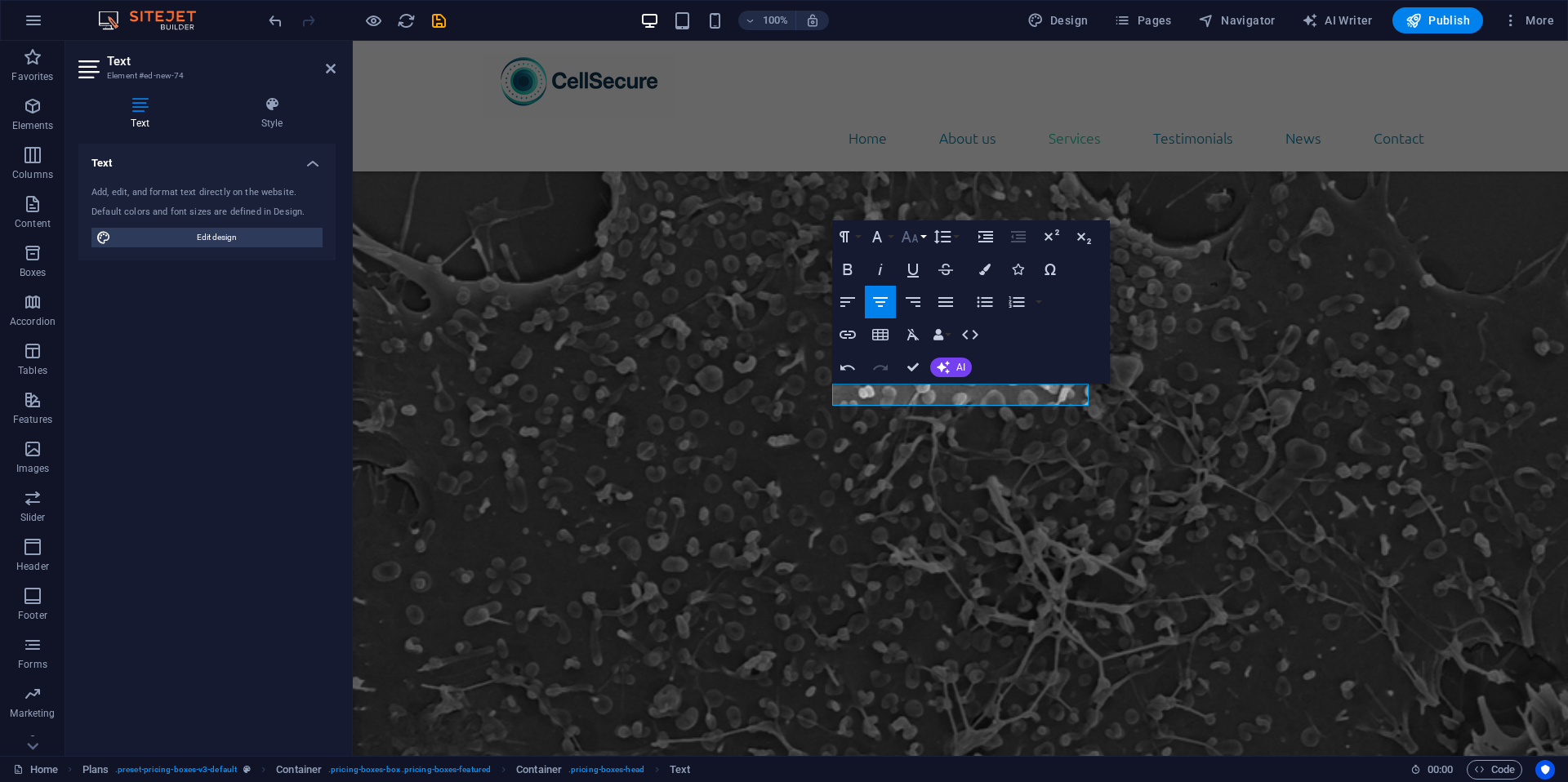 click on "Font Size" at bounding box center [913, 237] 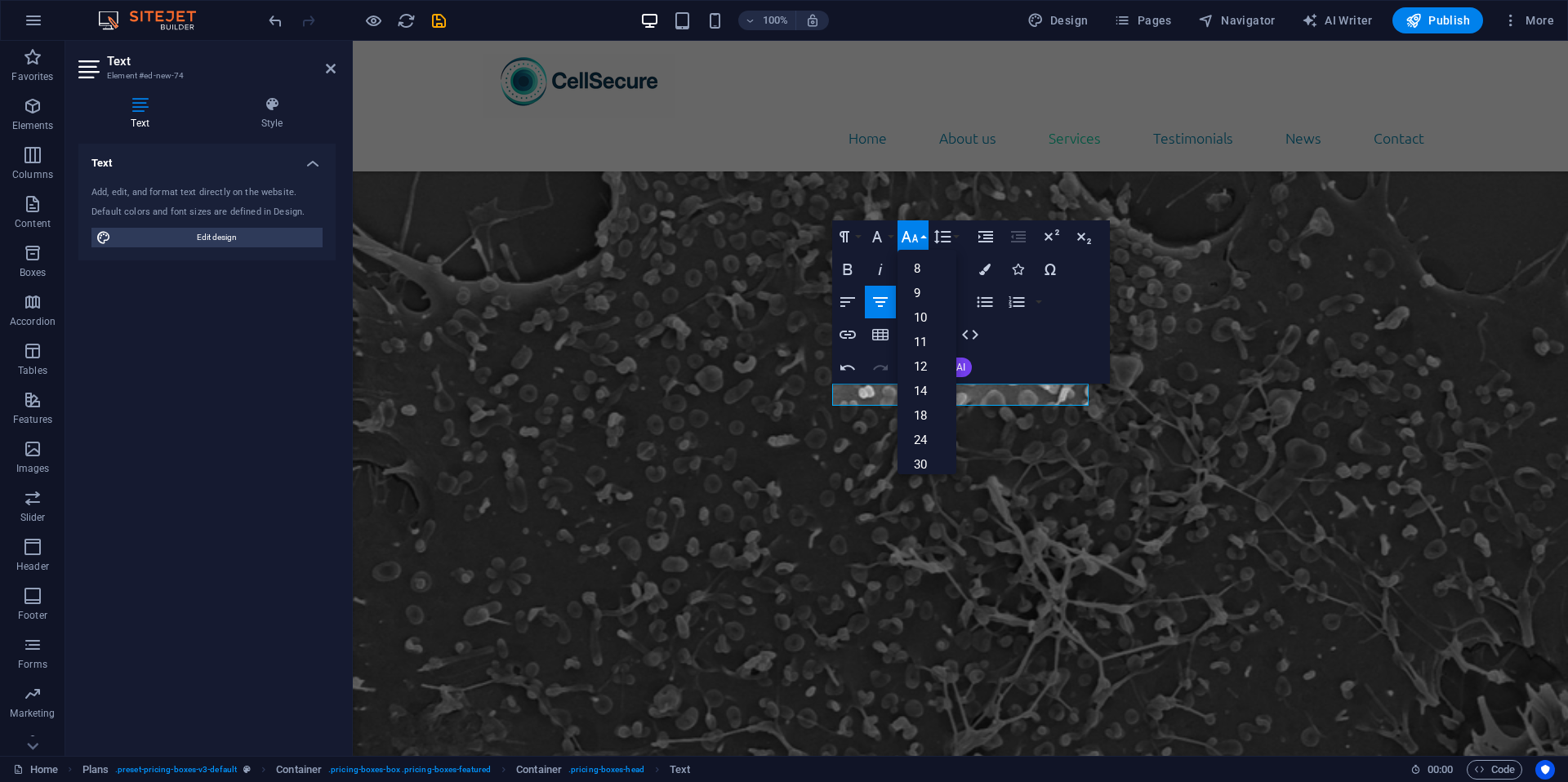 click on "Font Size" at bounding box center [913, 237] 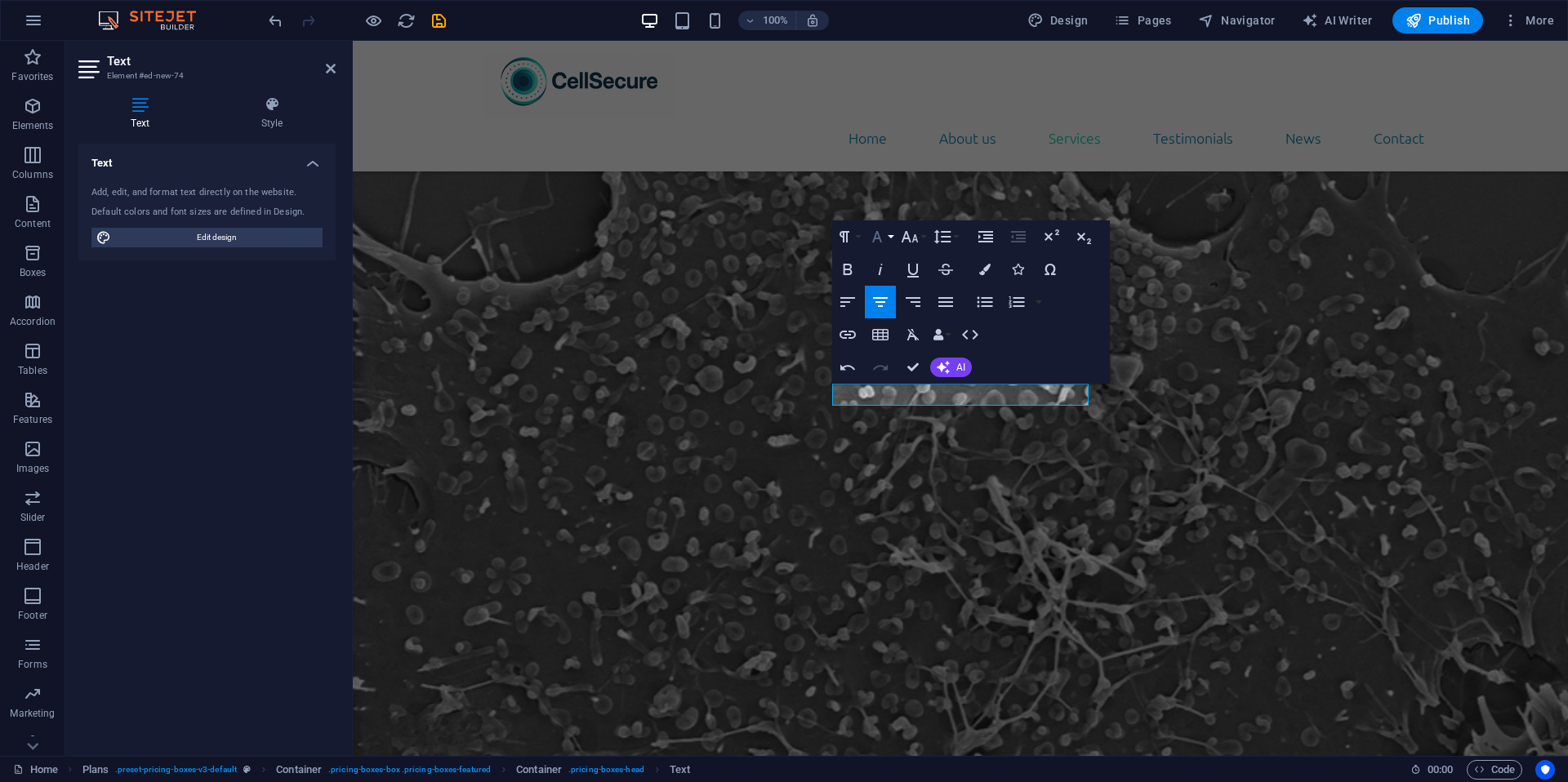 click on "Font Family" at bounding box center (880, 237) 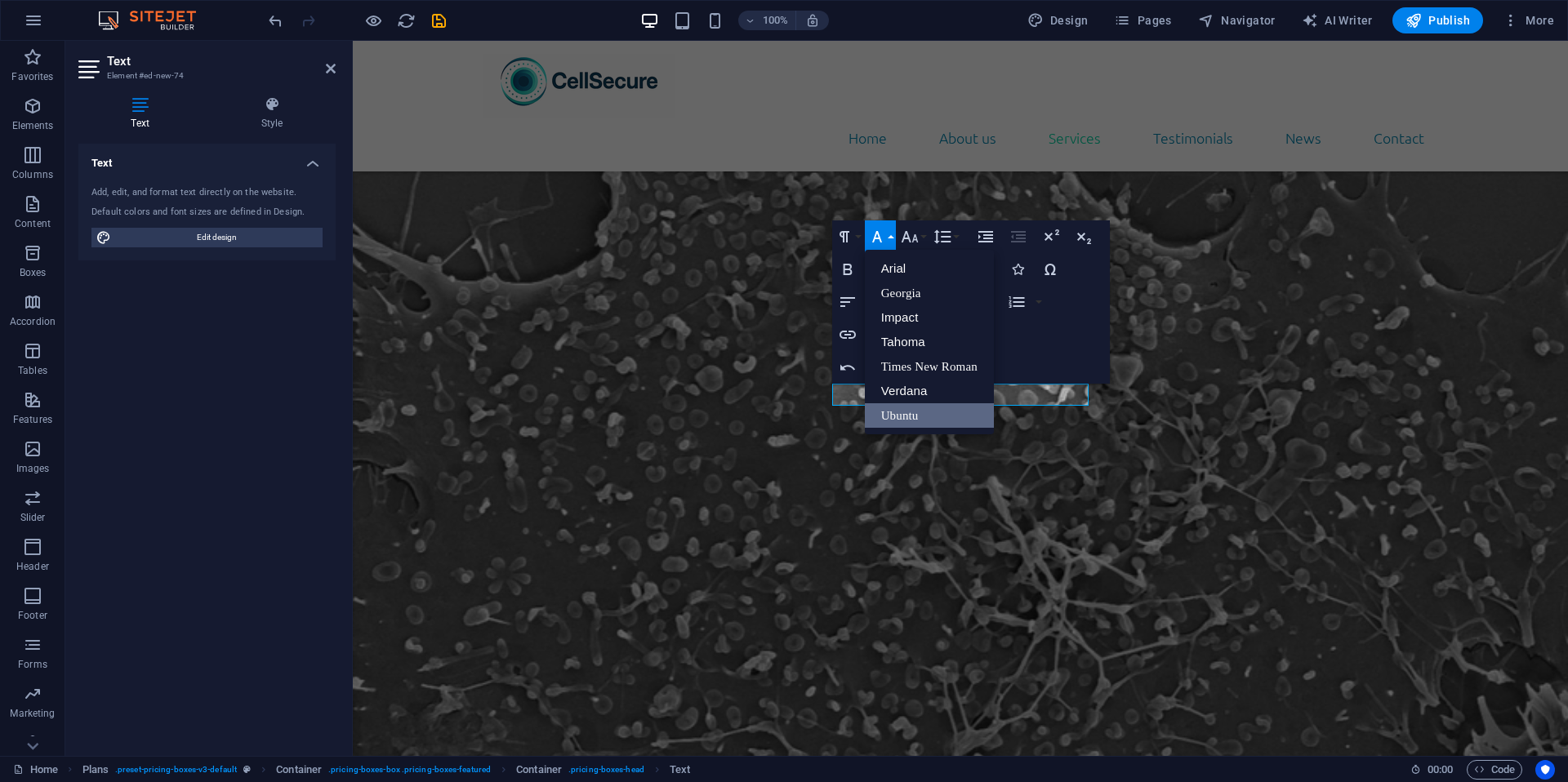 scroll, scrollTop: 0, scrollLeft: 0, axis: both 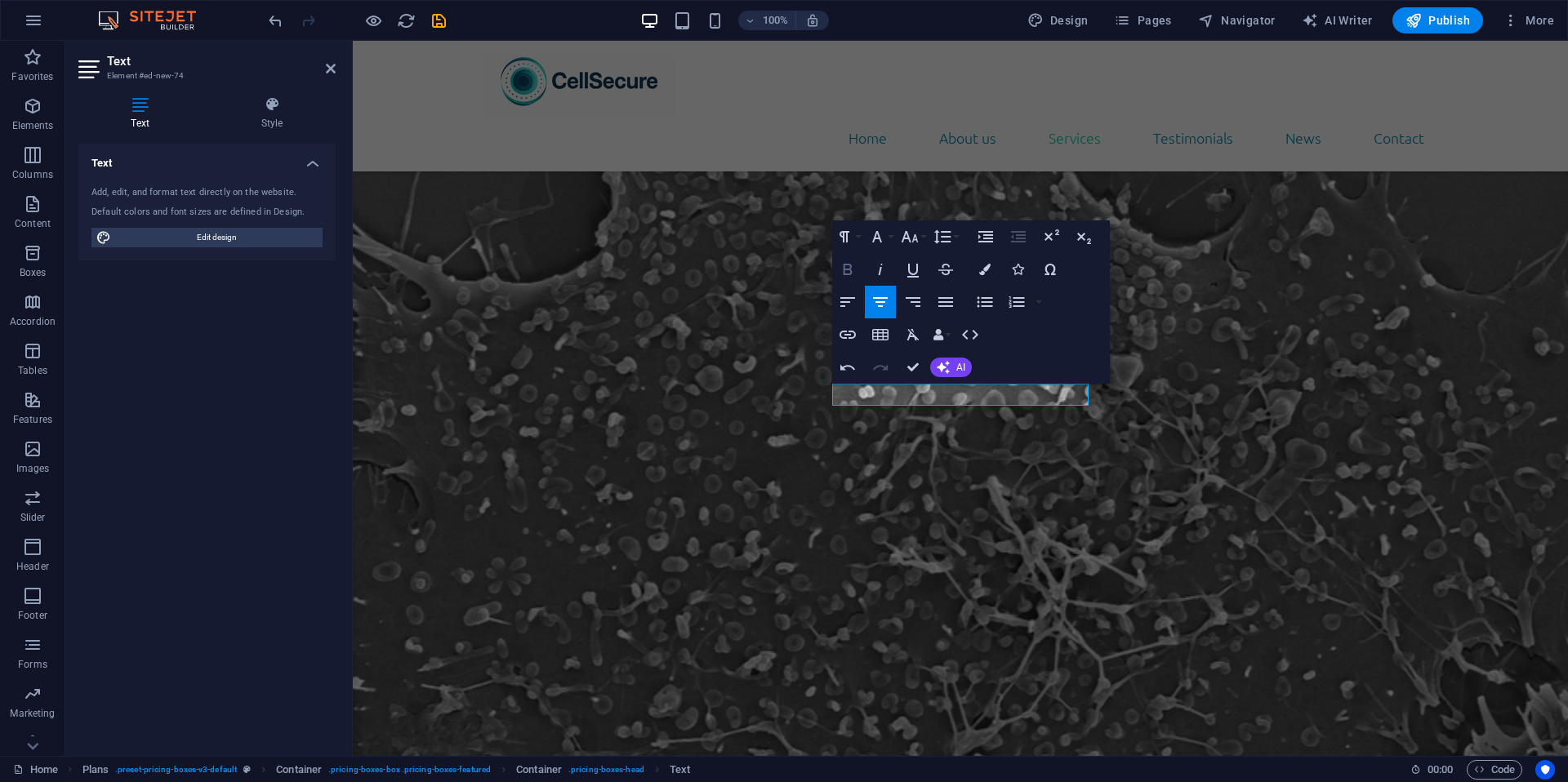 click 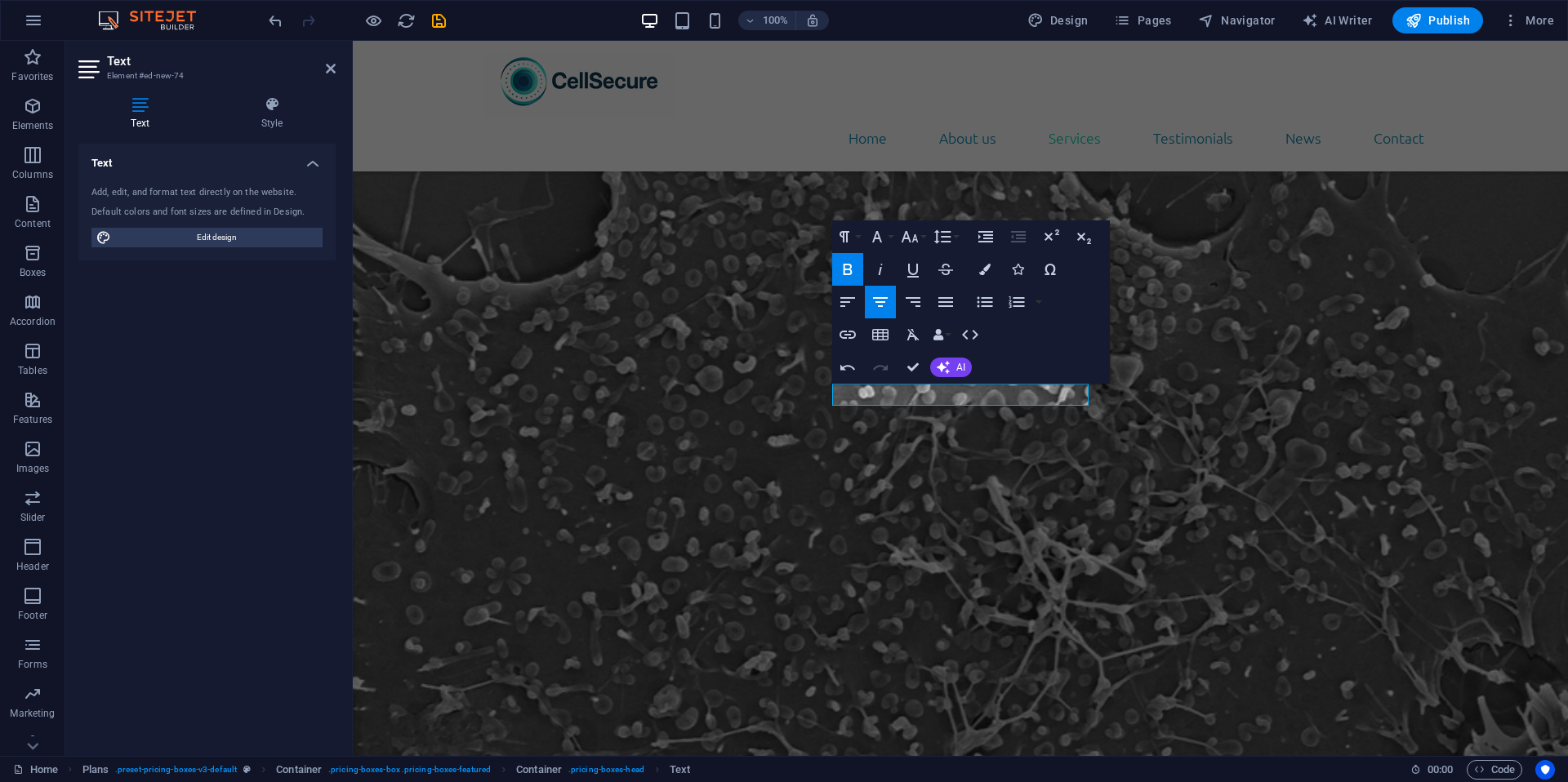 click 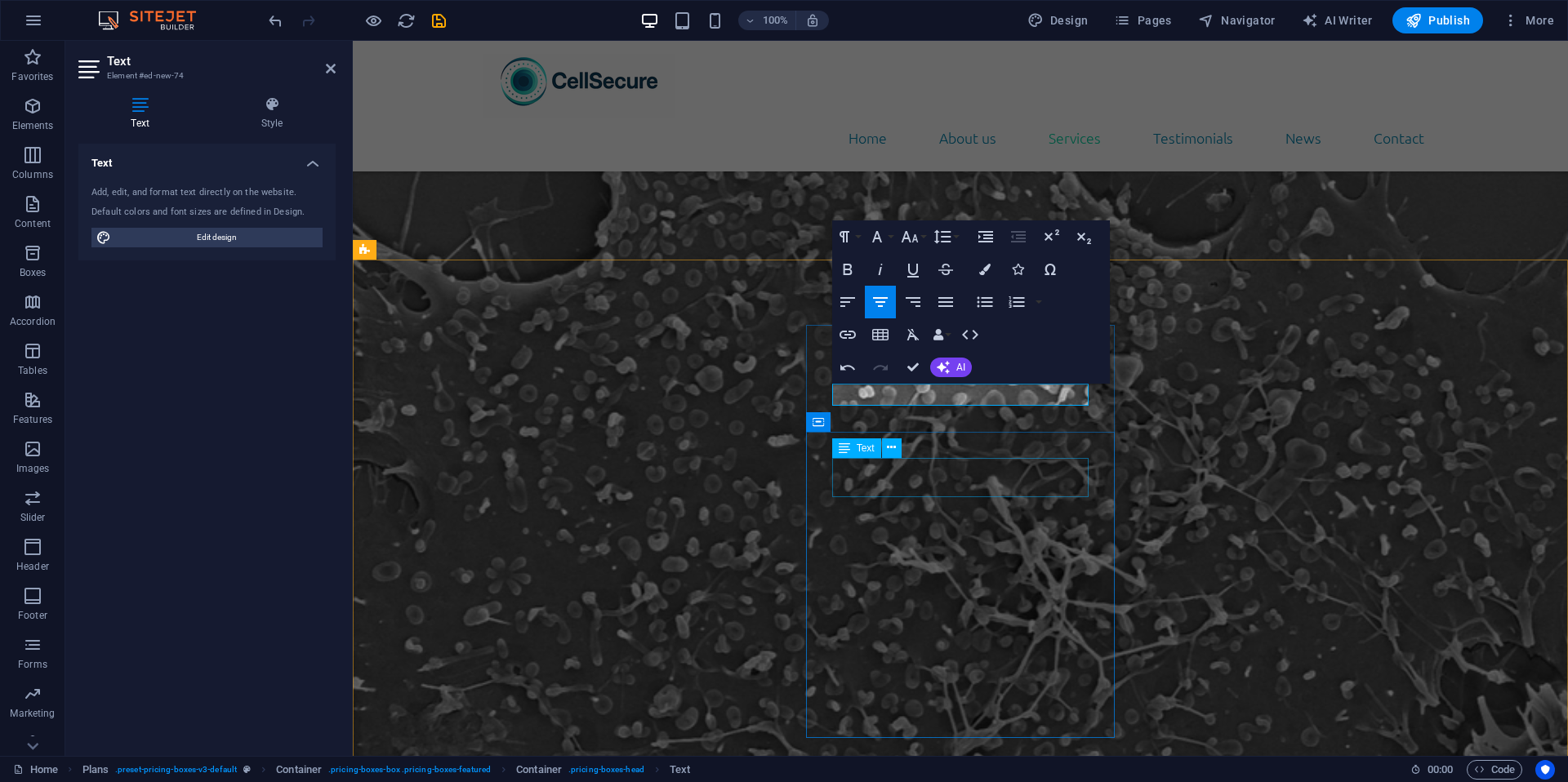 drag, startPoint x: 951, startPoint y: 481, endPoint x: 1244, endPoint y: 481, distance: 293 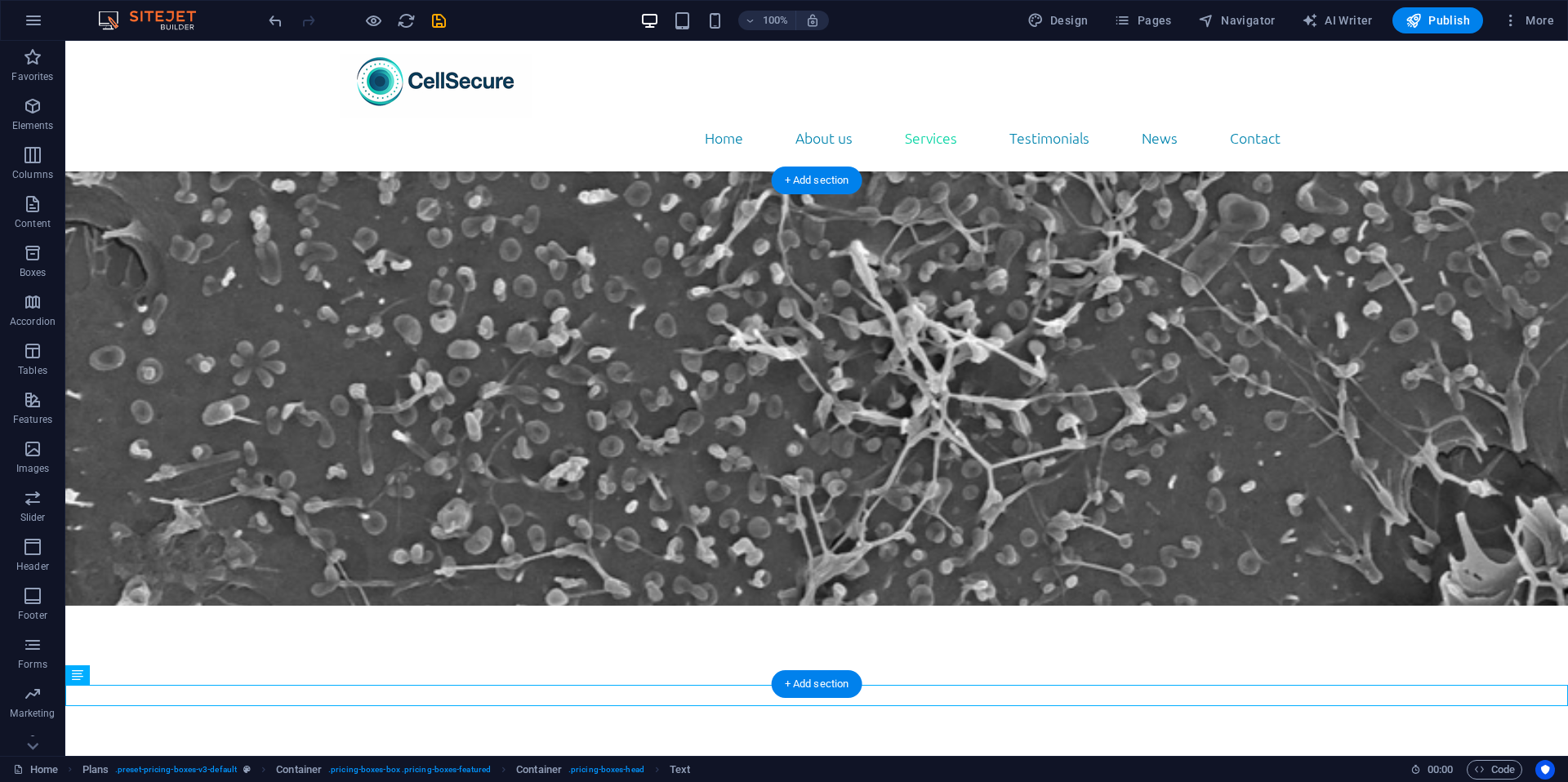 scroll, scrollTop: 6095, scrollLeft: 0, axis: vertical 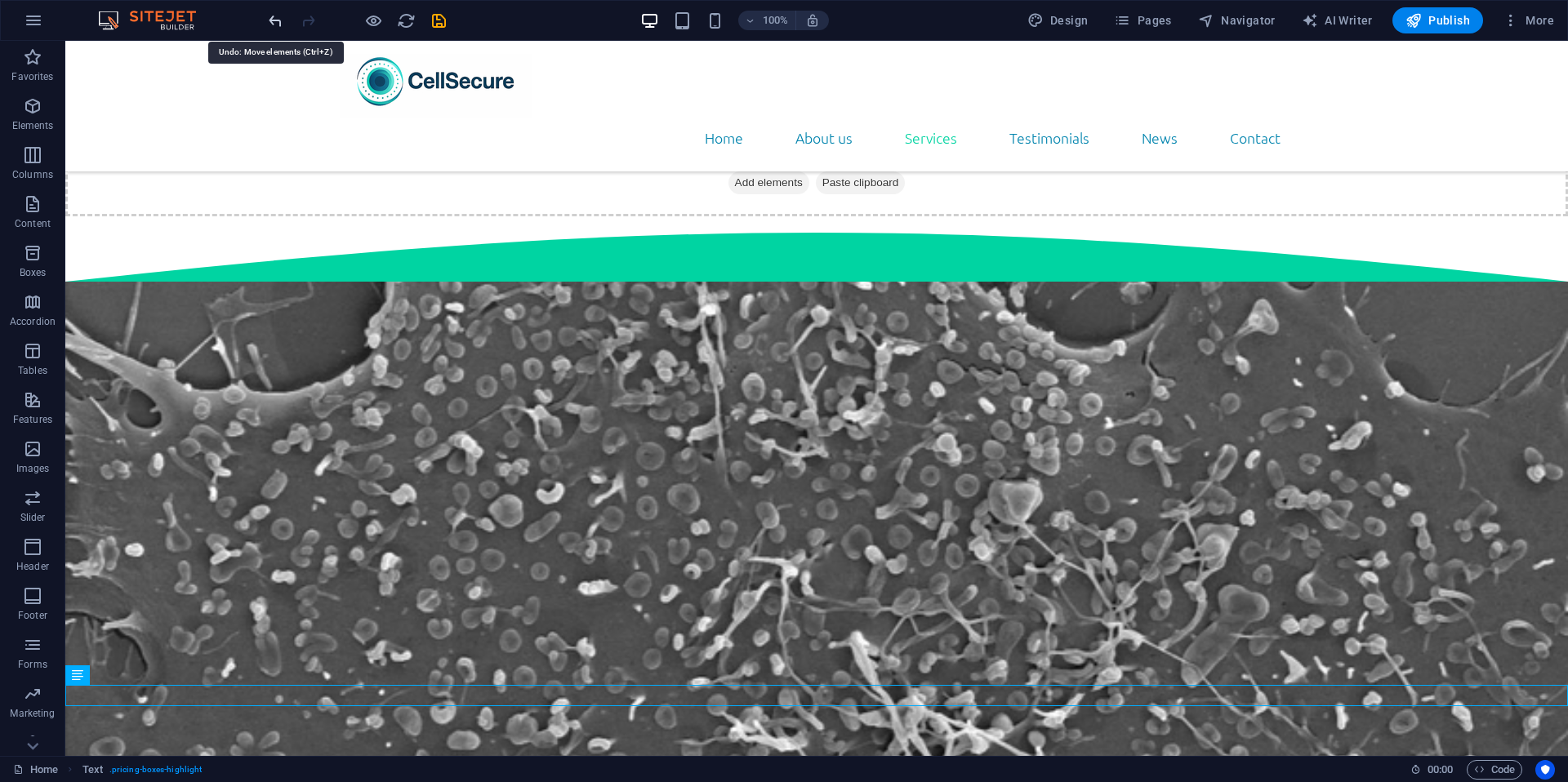 click at bounding box center (275, 20) 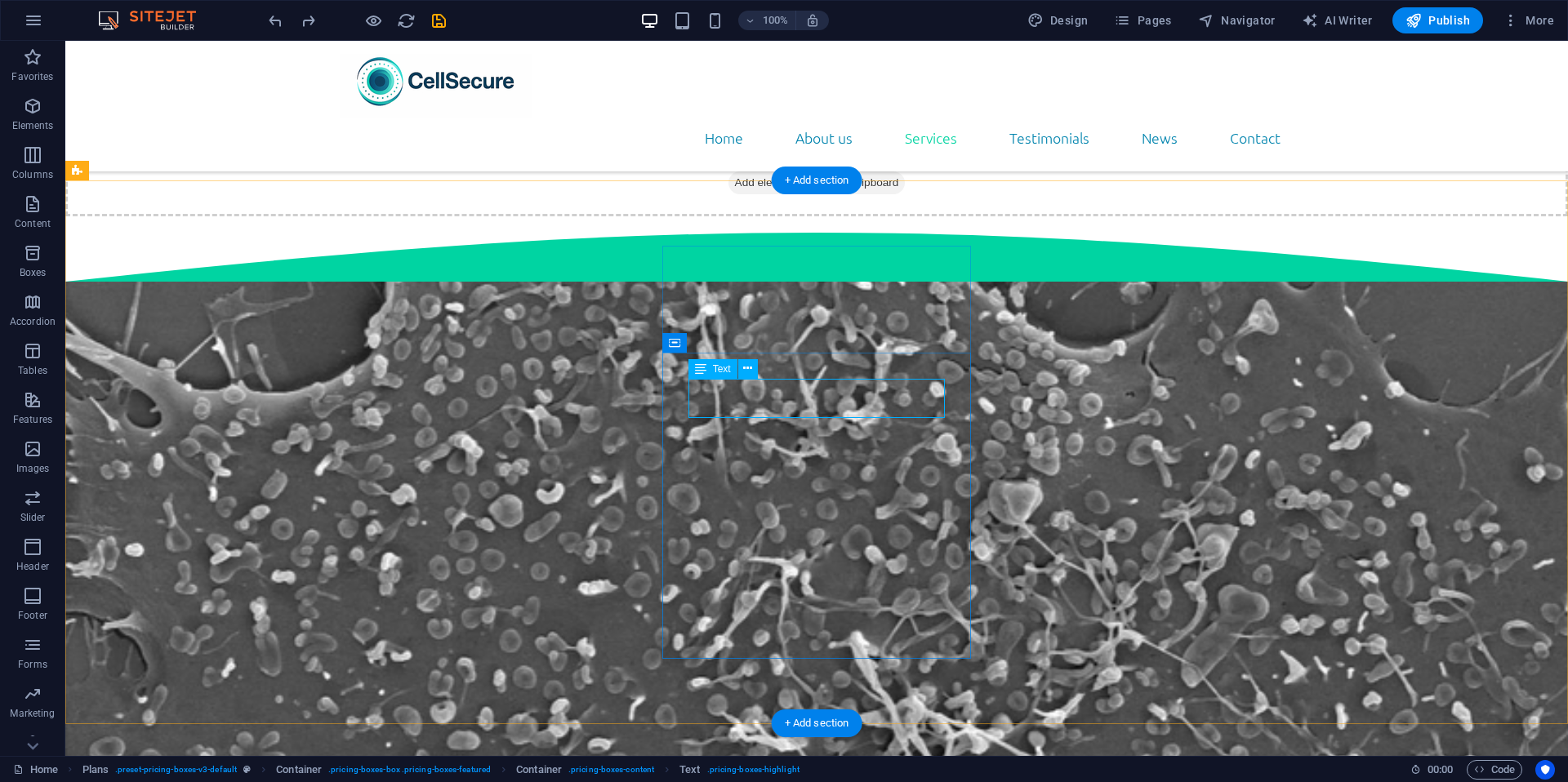 click on "$199" at bounding box center [555, 5701] 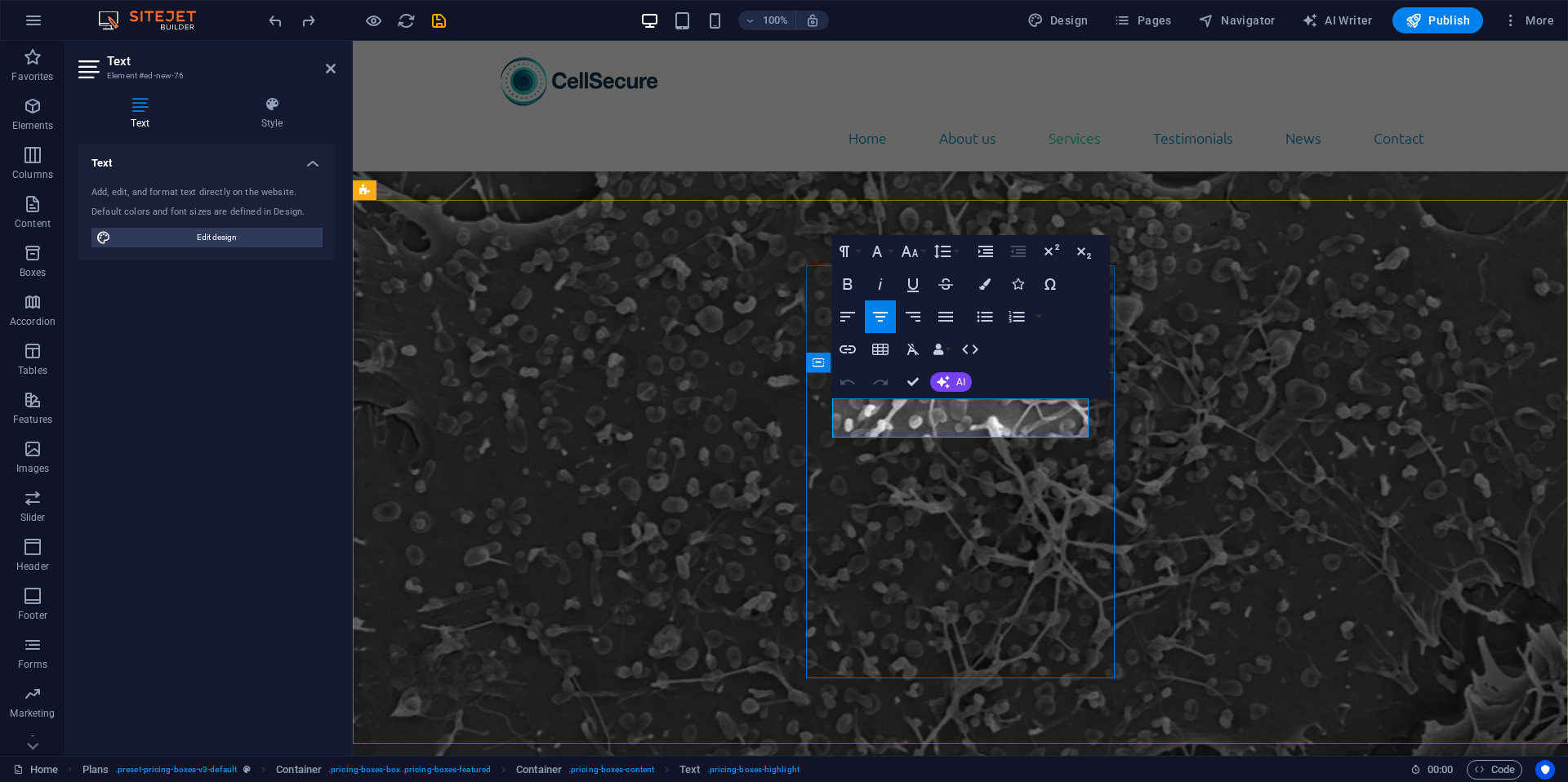 click on "$199" at bounding box center (843, 5578) 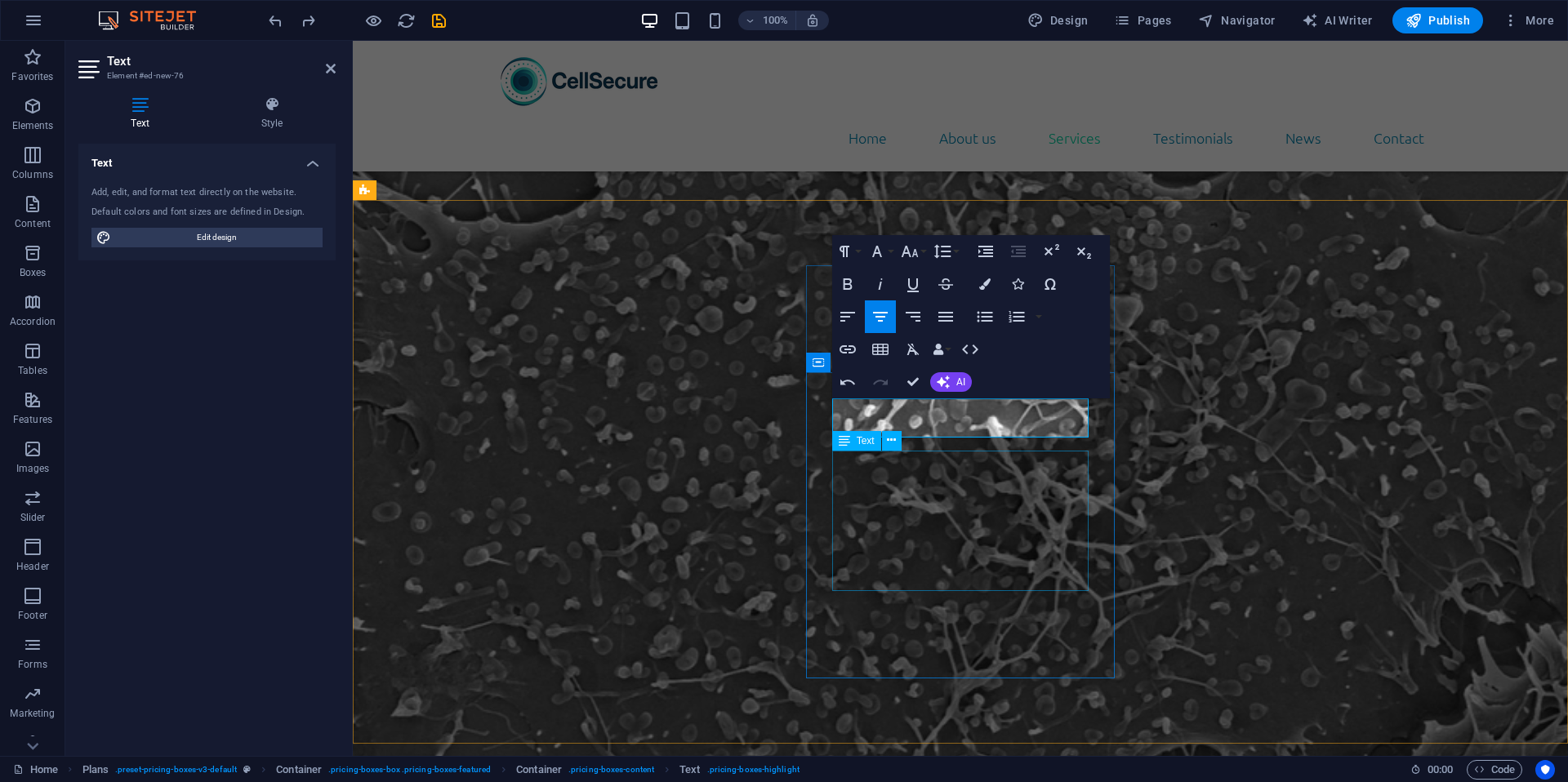 drag, startPoint x: 977, startPoint y: 471, endPoint x: 1264, endPoint y: 468, distance: 287.01568 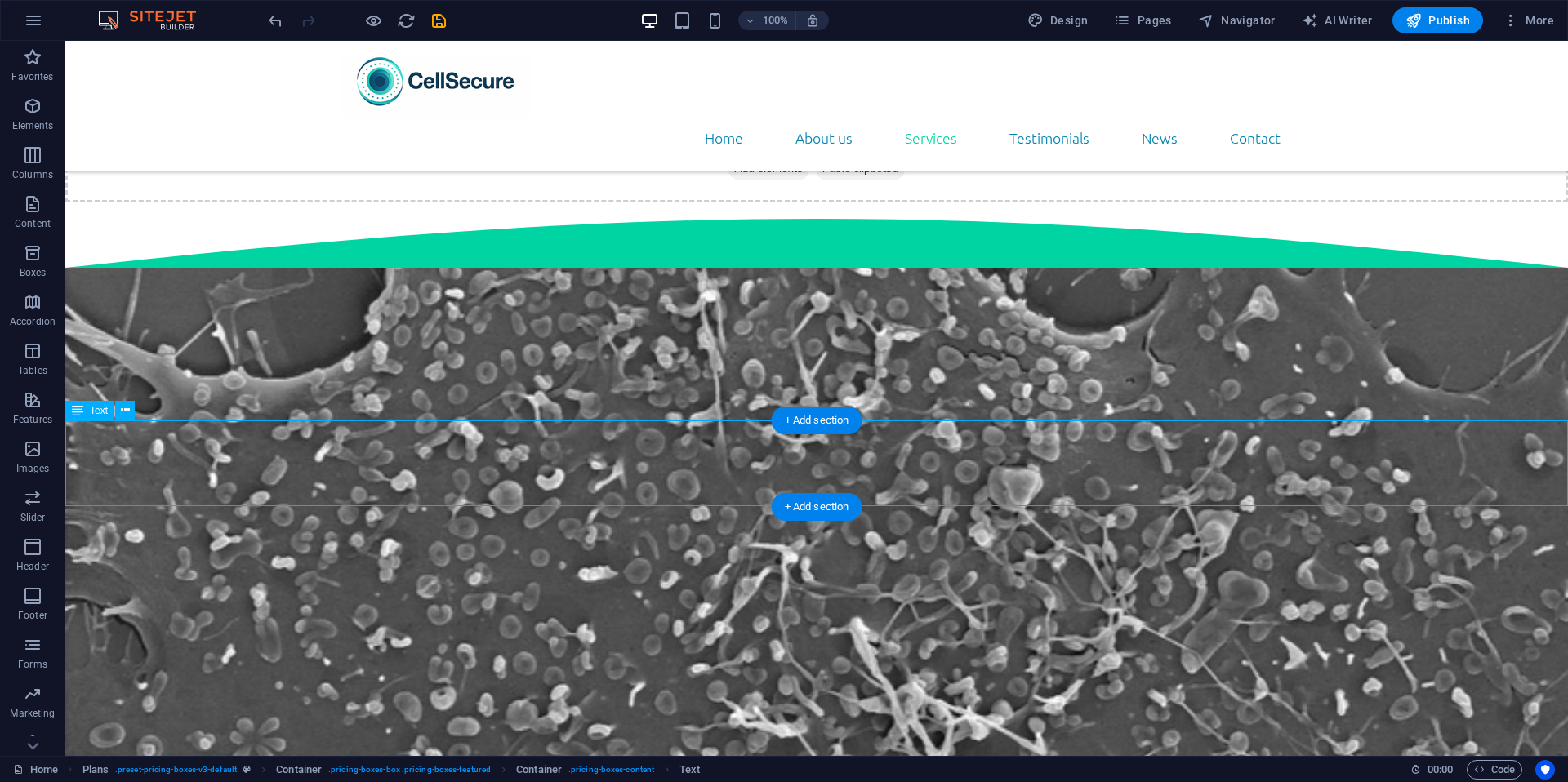 scroll, scrollTop: 6139, scrollLeft: 0, axis: vertical 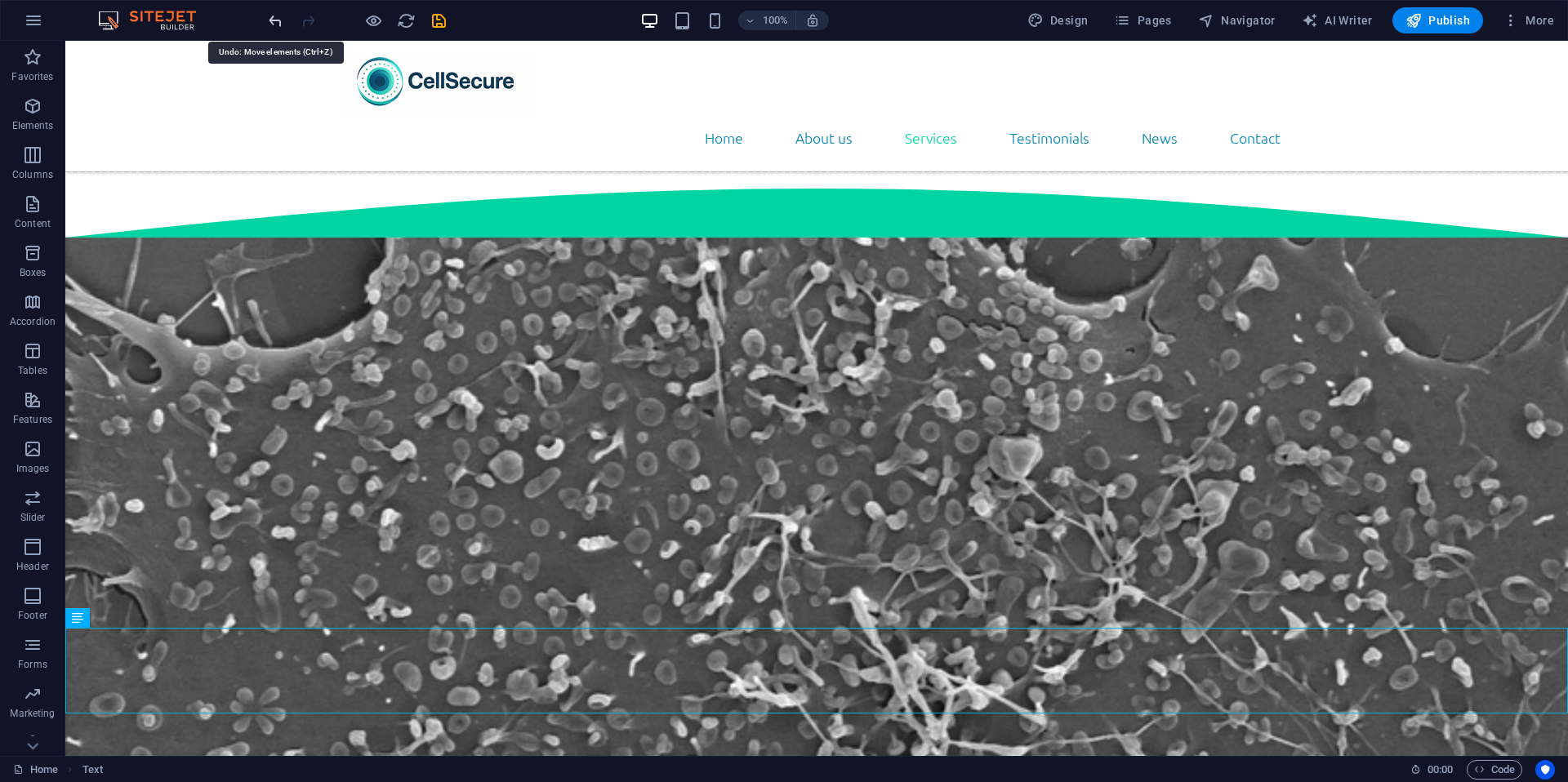click at bounding box center [275, 20] 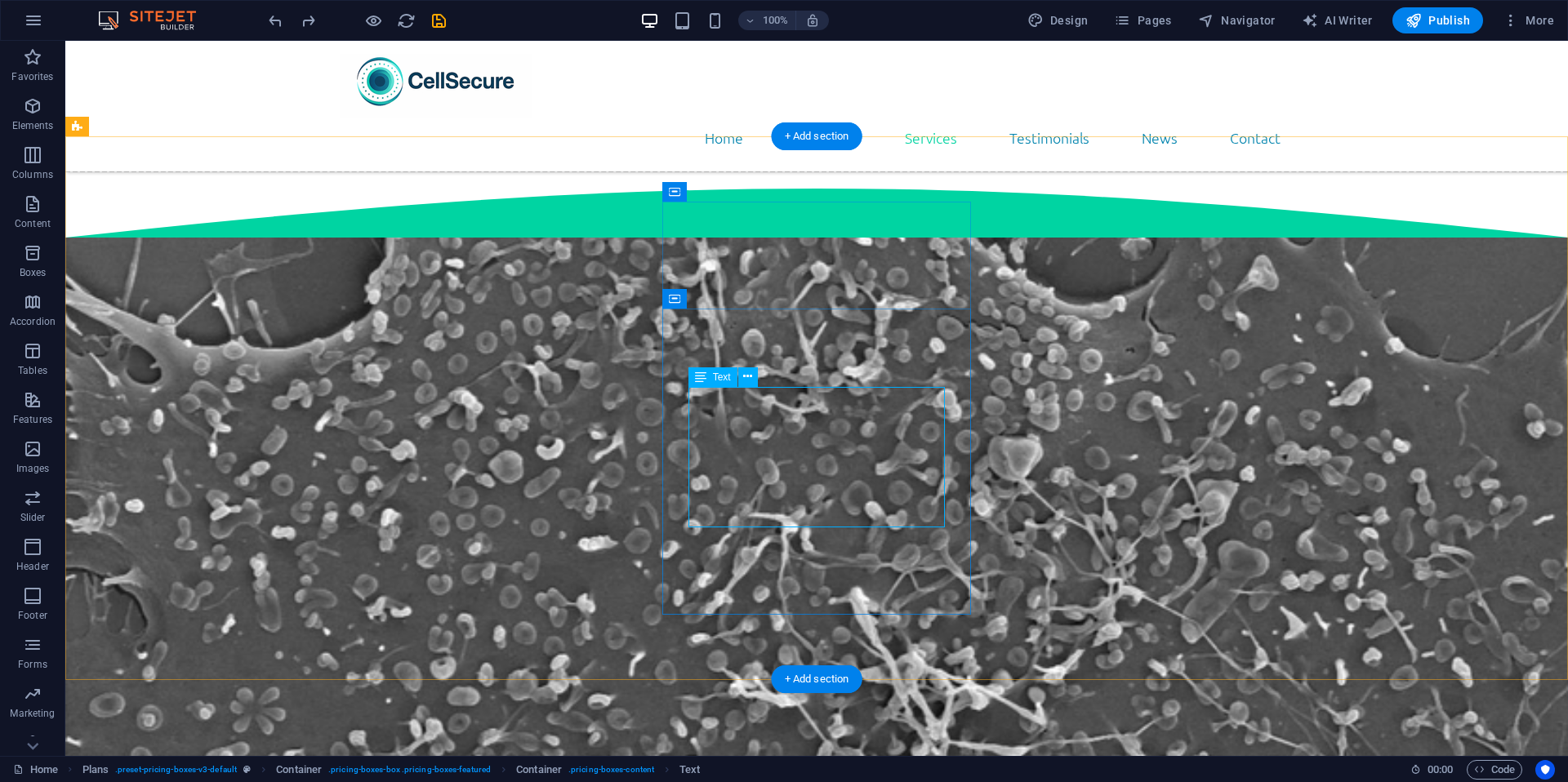 click on "Lorem  ipsum Lorem  ipsum Lorem  ipsum Lorem  ipsum" at bounding box center [555, 5760] 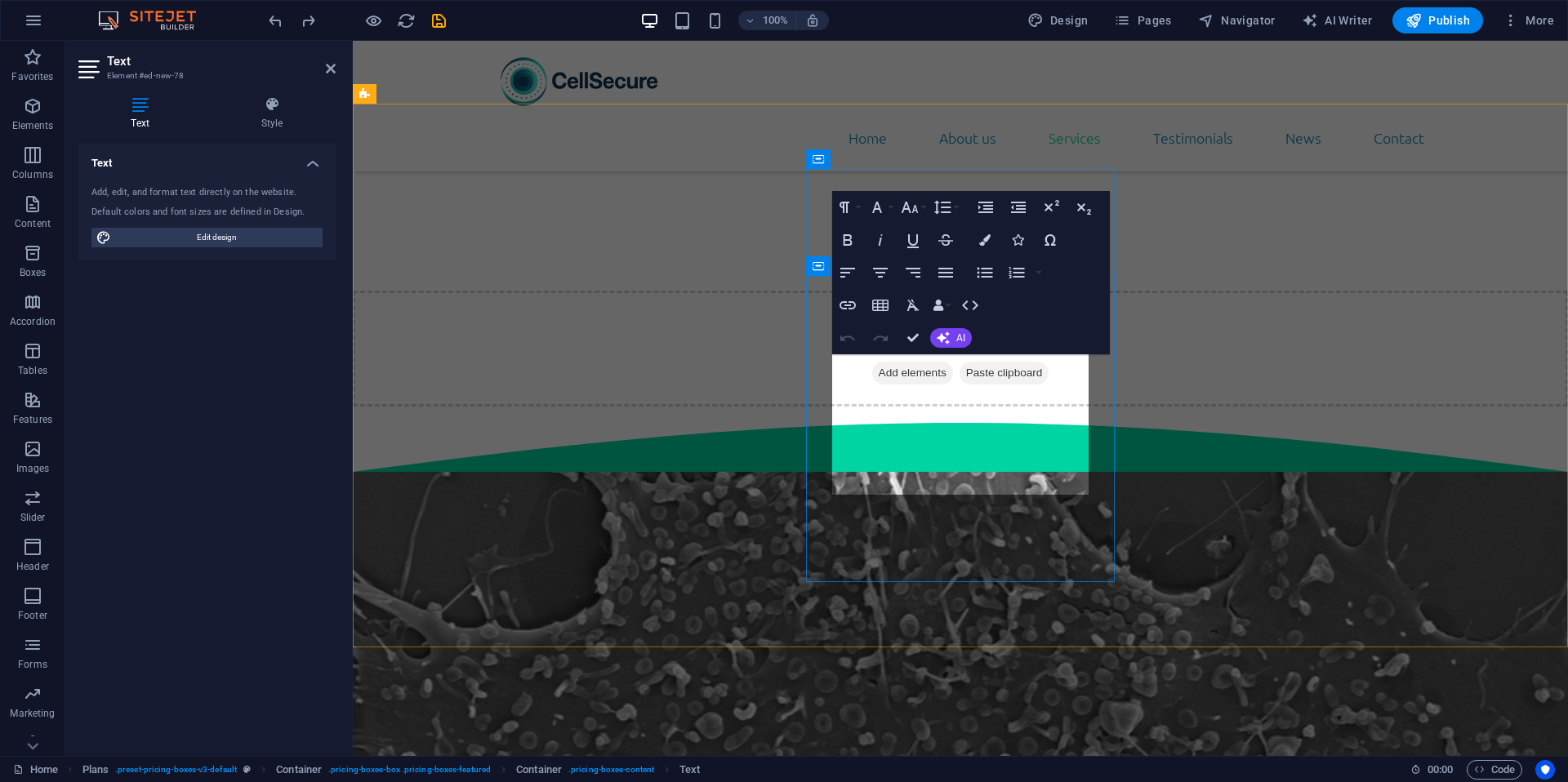 scroll, scrollTop: 6642, scrollLeft: 0, axis: vertical 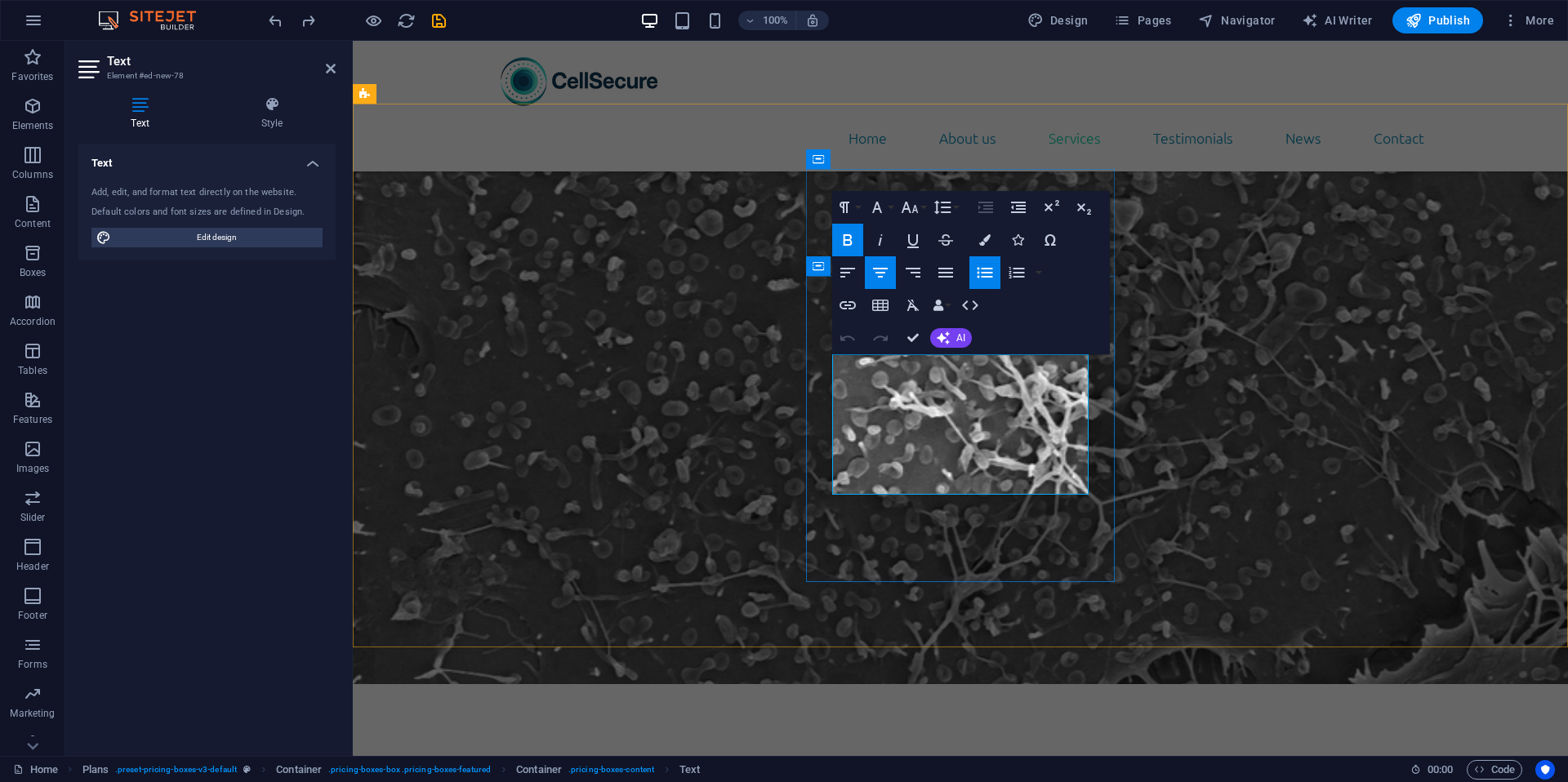 click on "Lorem  ipsum" at bounding box center [843, 5532] 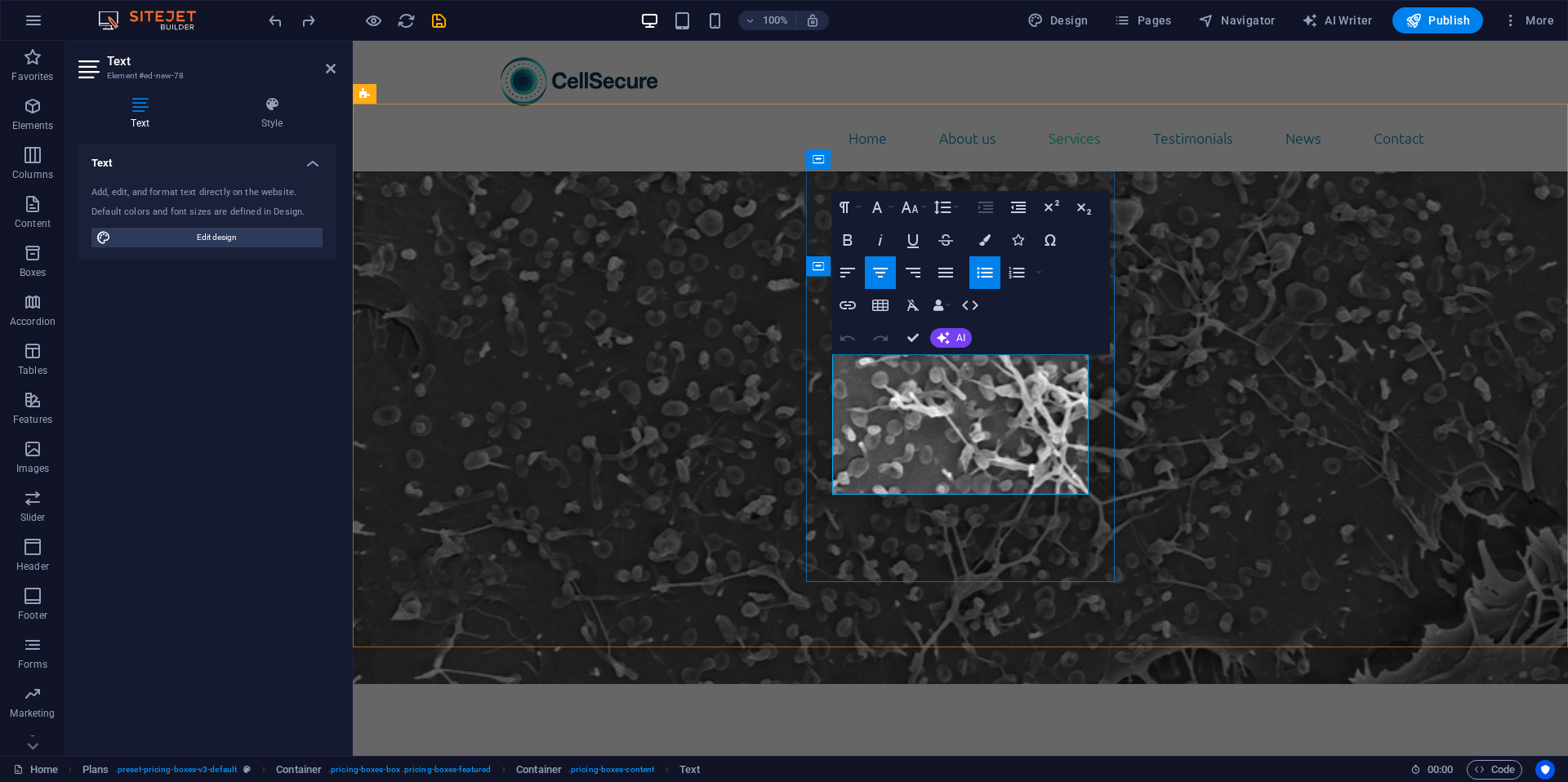 drag, startPoint x: 1012, startPoint y: 370, endPoint x: 920, endPoint y: 374, distance: 92.086915 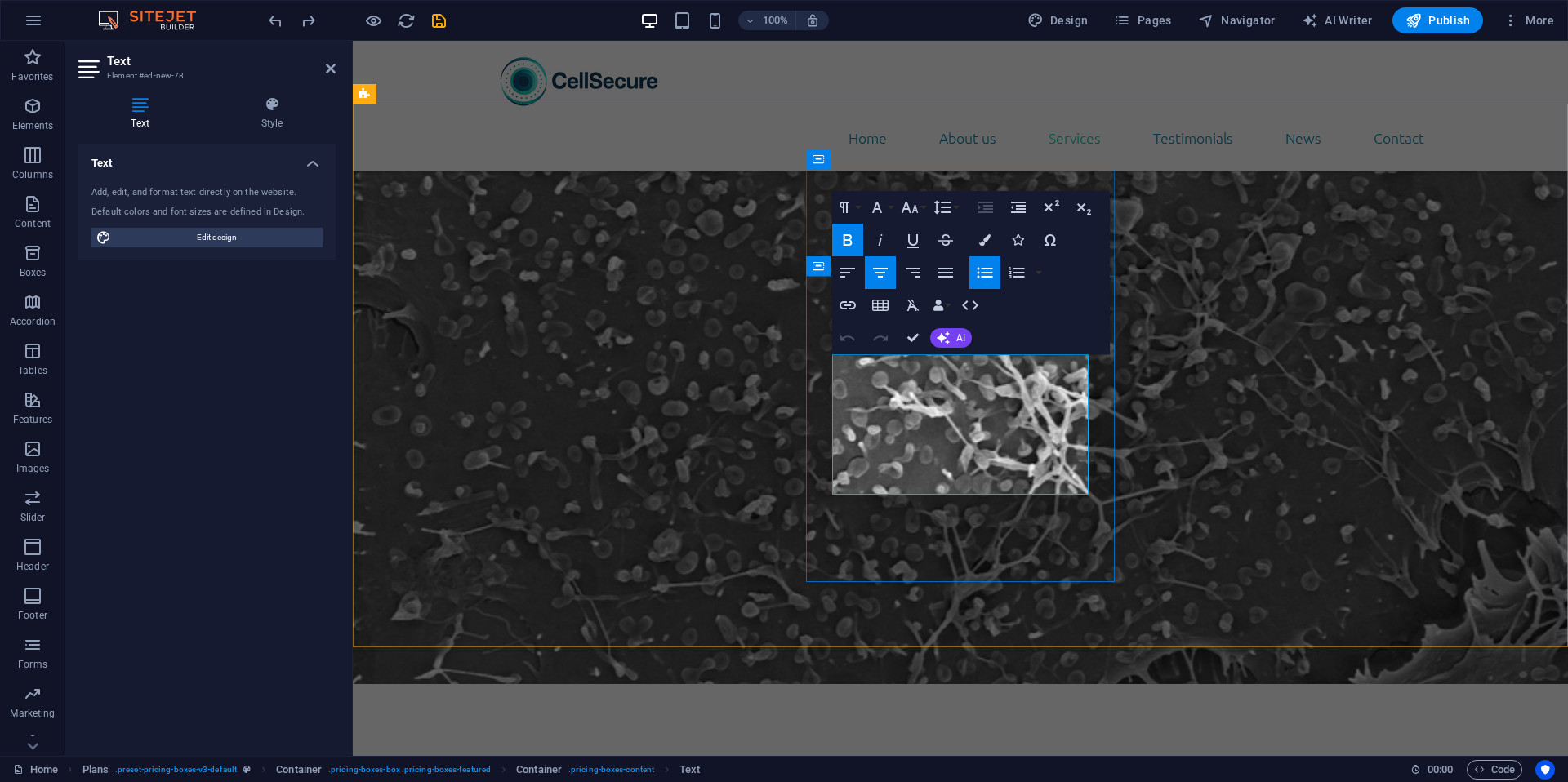 type 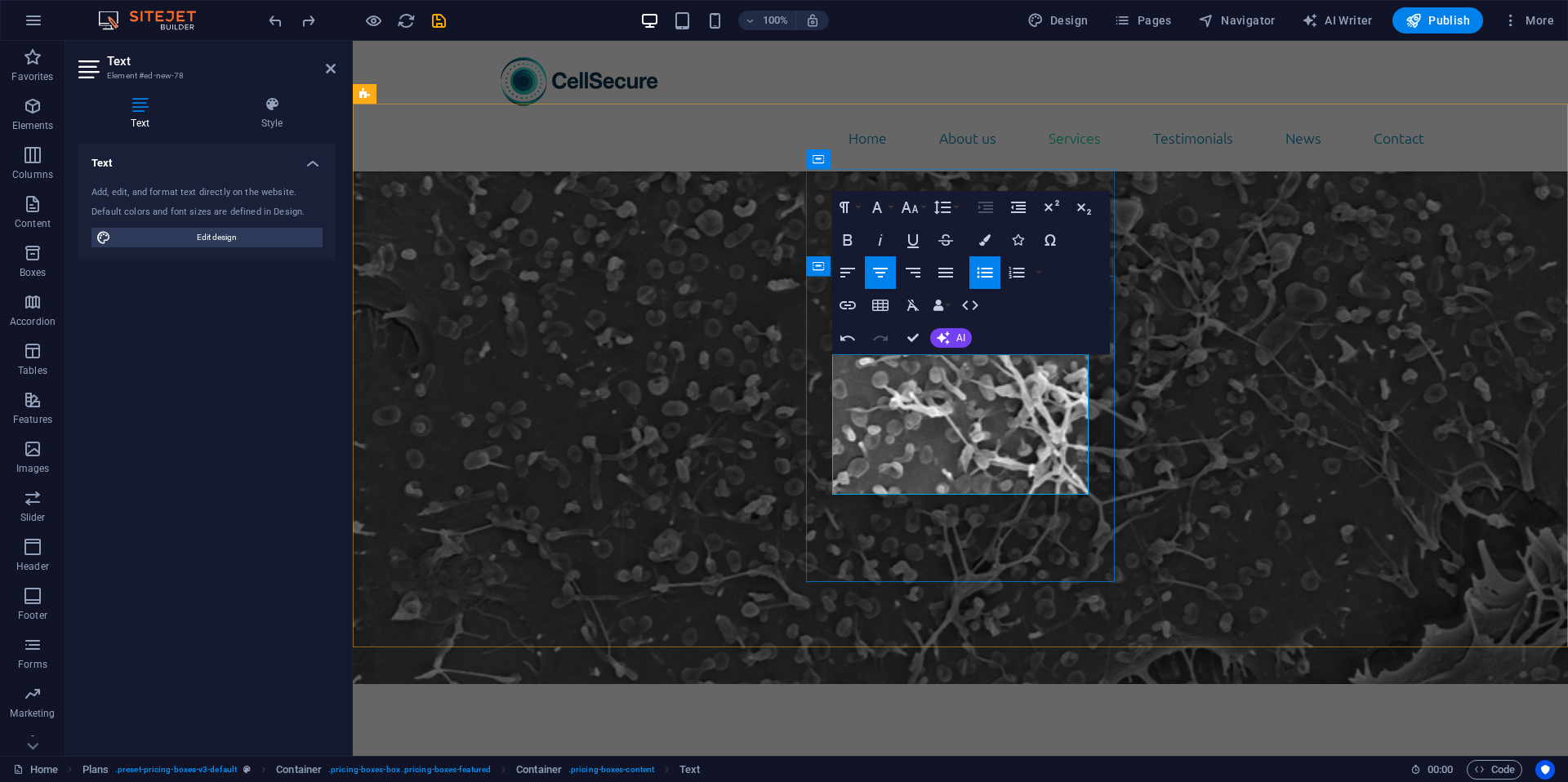 click on "Lorem" at bounding box center (823, 5566) 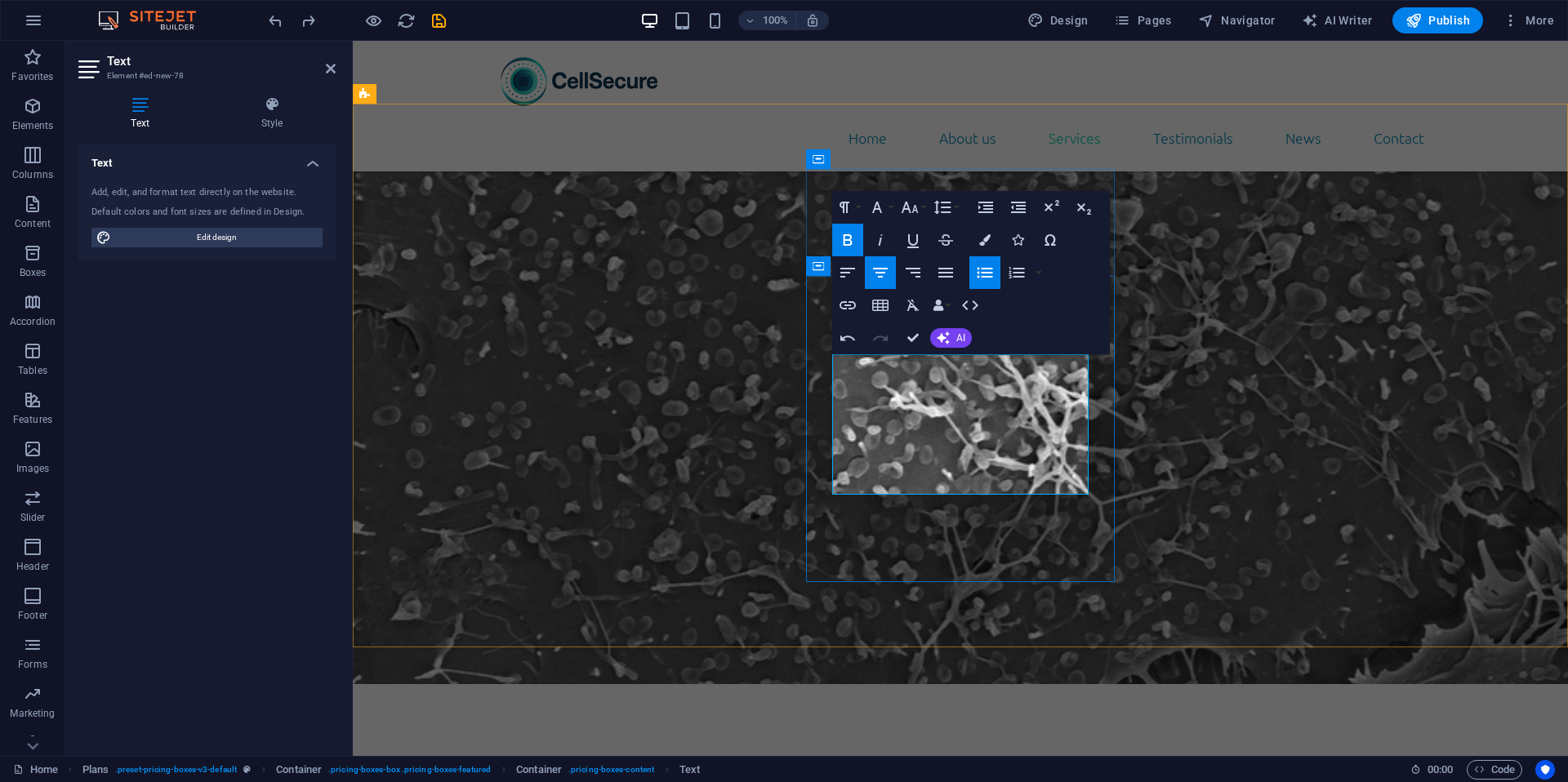 click on "Lorem  ipsum" at bounding box center (843, 5567) 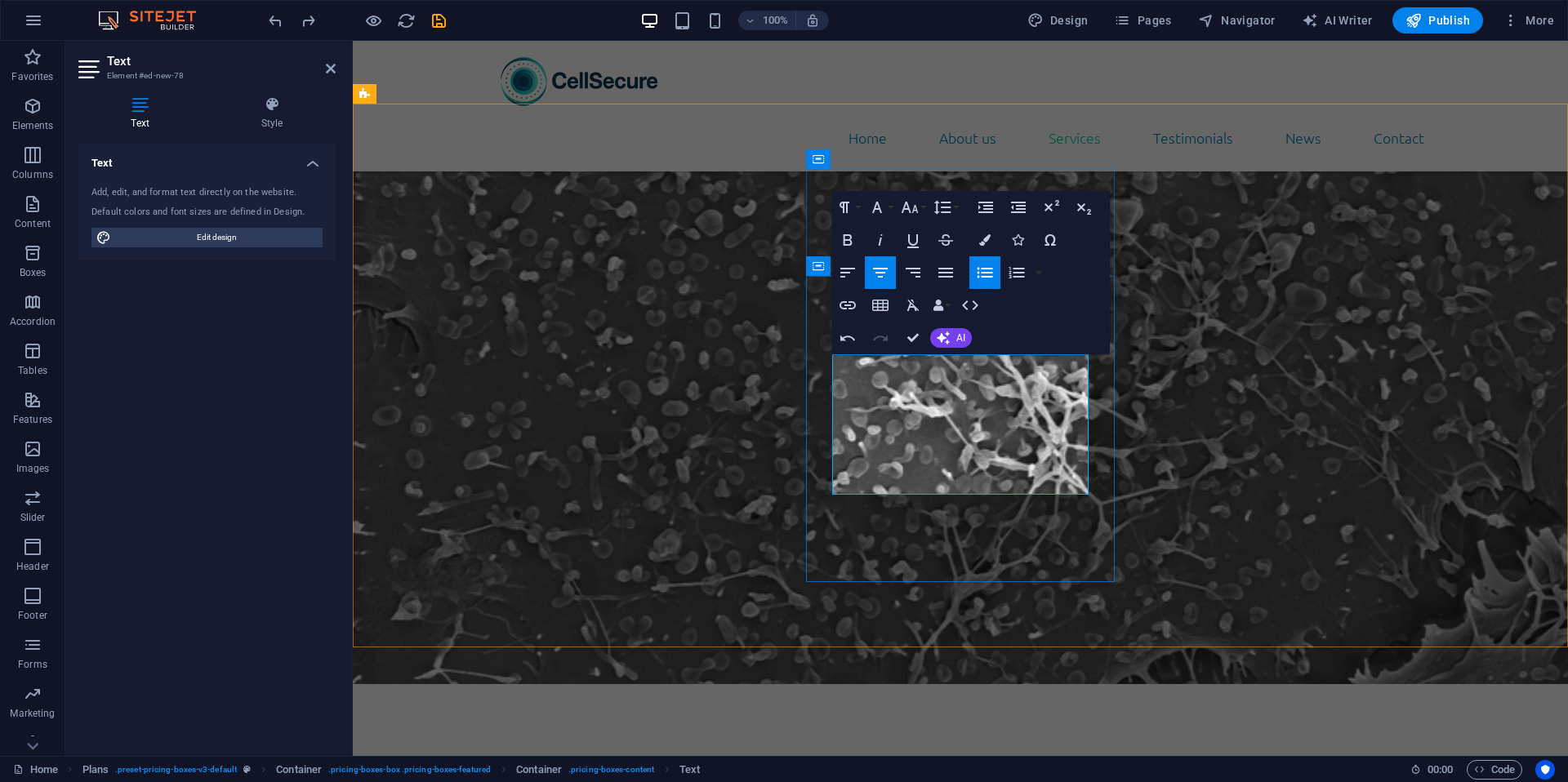 click on "Lorem  ipsum" at bounding box center (843, 5567) 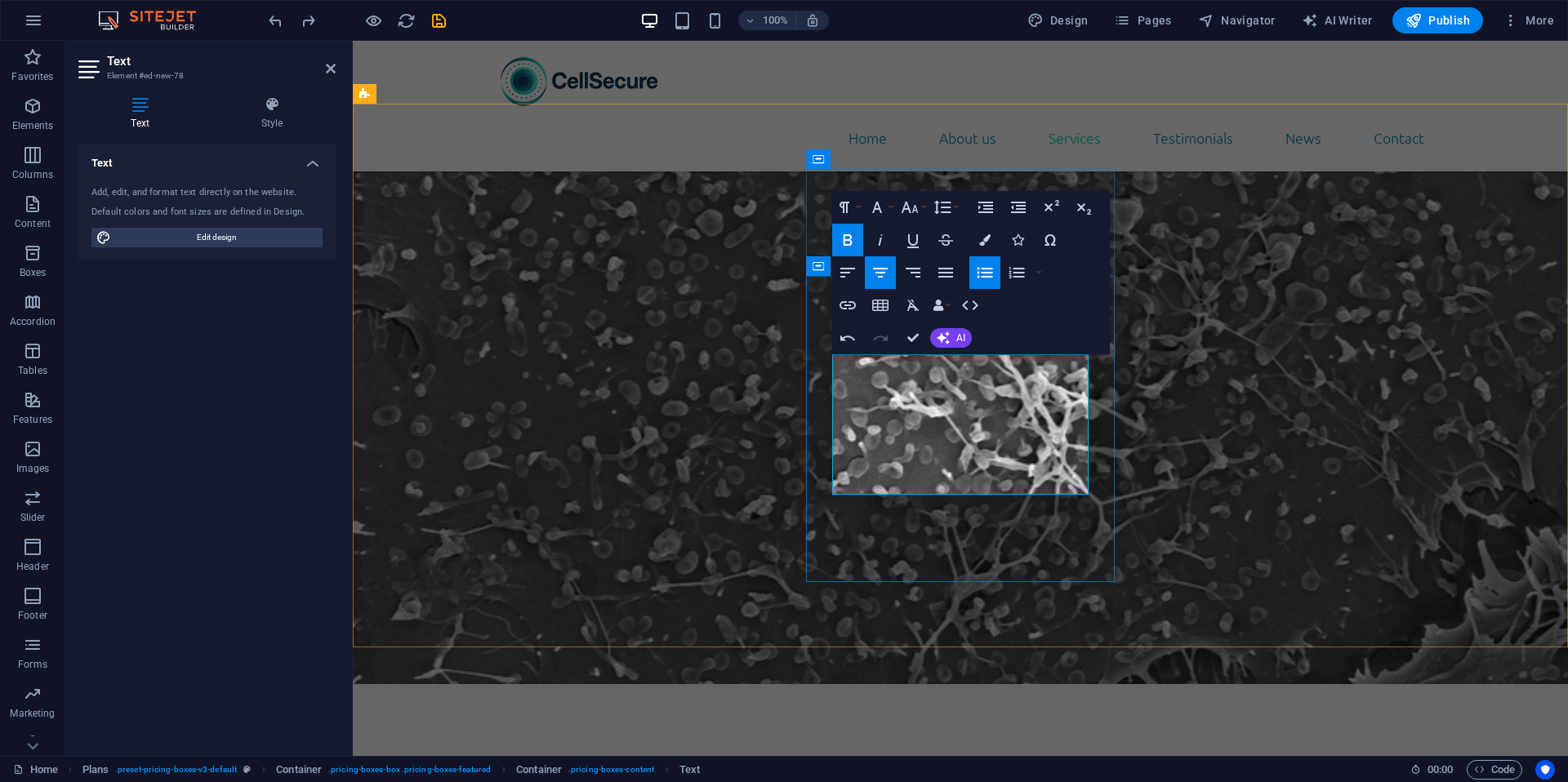click on "Lorem" at bounding box center [823, 5566] 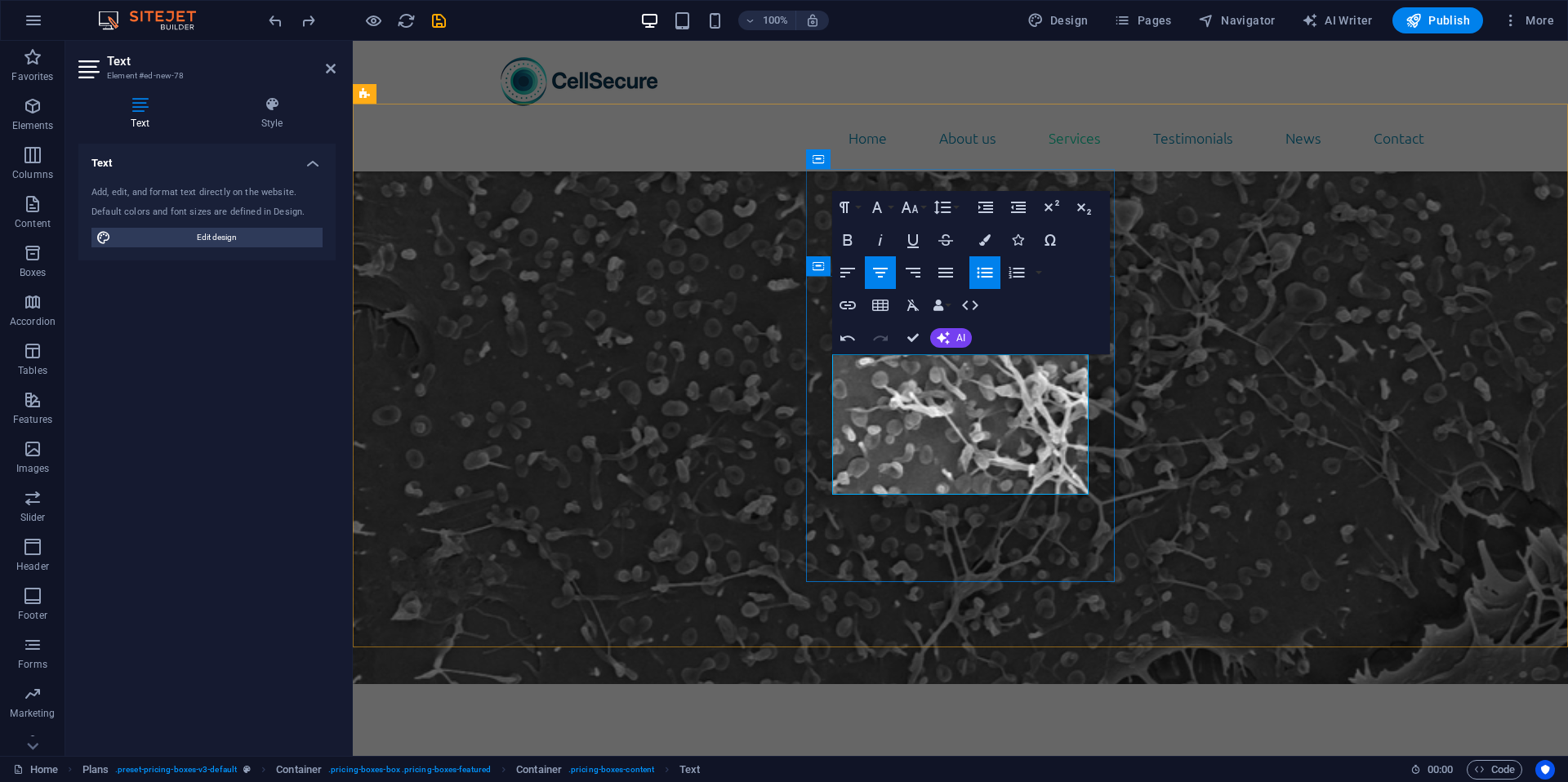 click on "Lorem" at bounding box center [823, 5566] 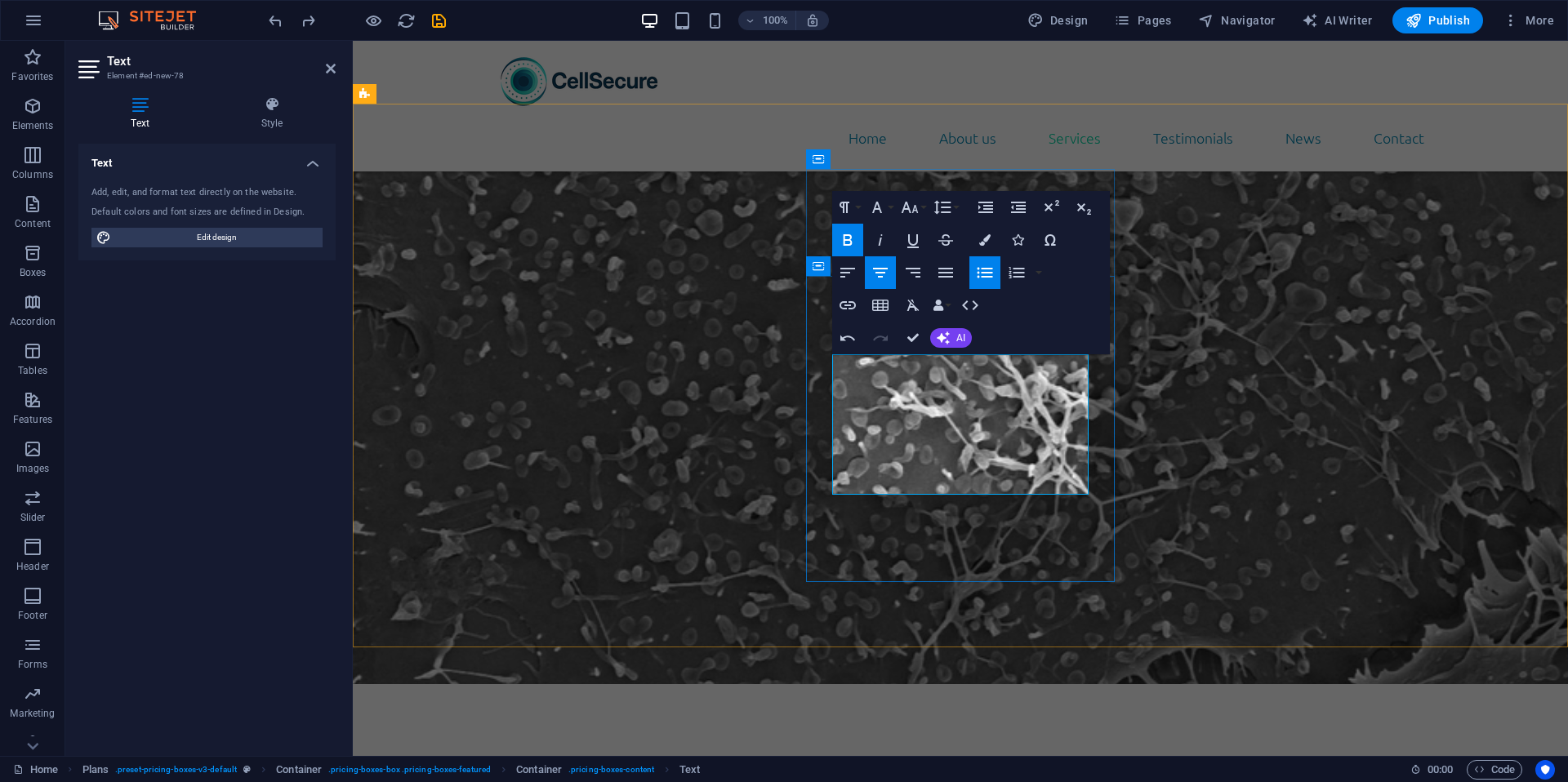 click on "Lorem" at bounding box center [823, 5637] 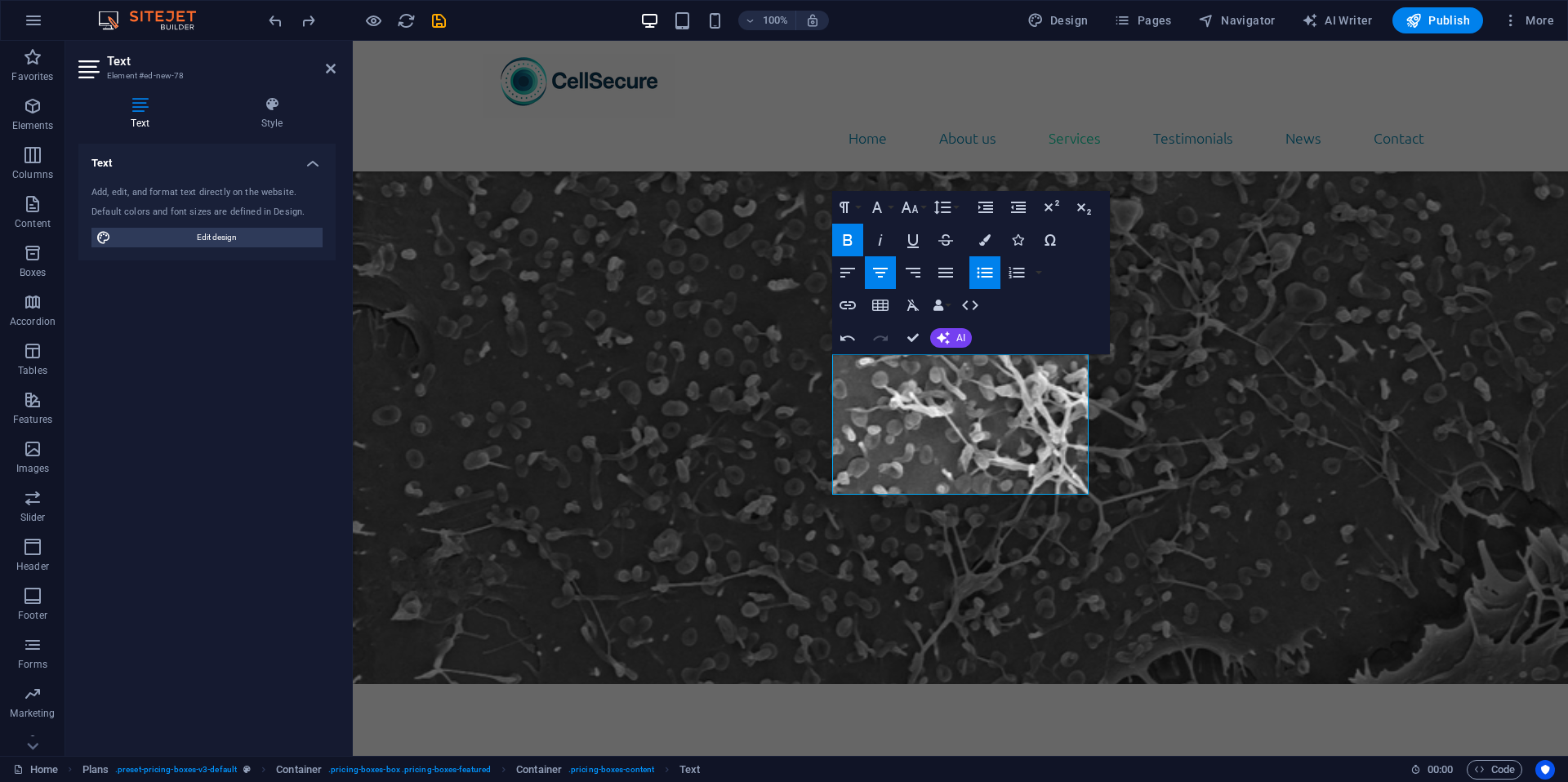 click 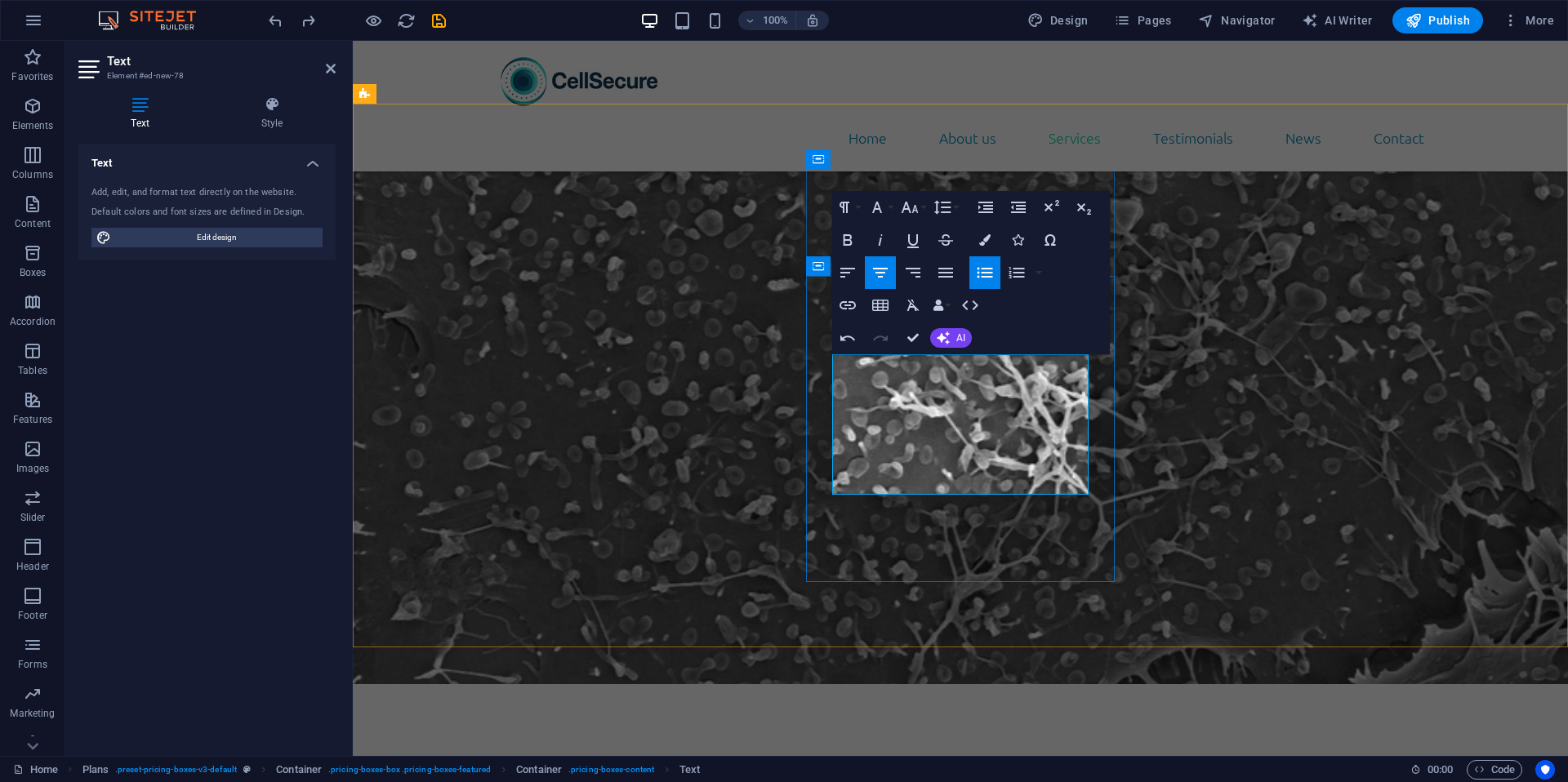click on "Lorem  ipsum" at bounding box center (843, 5638) 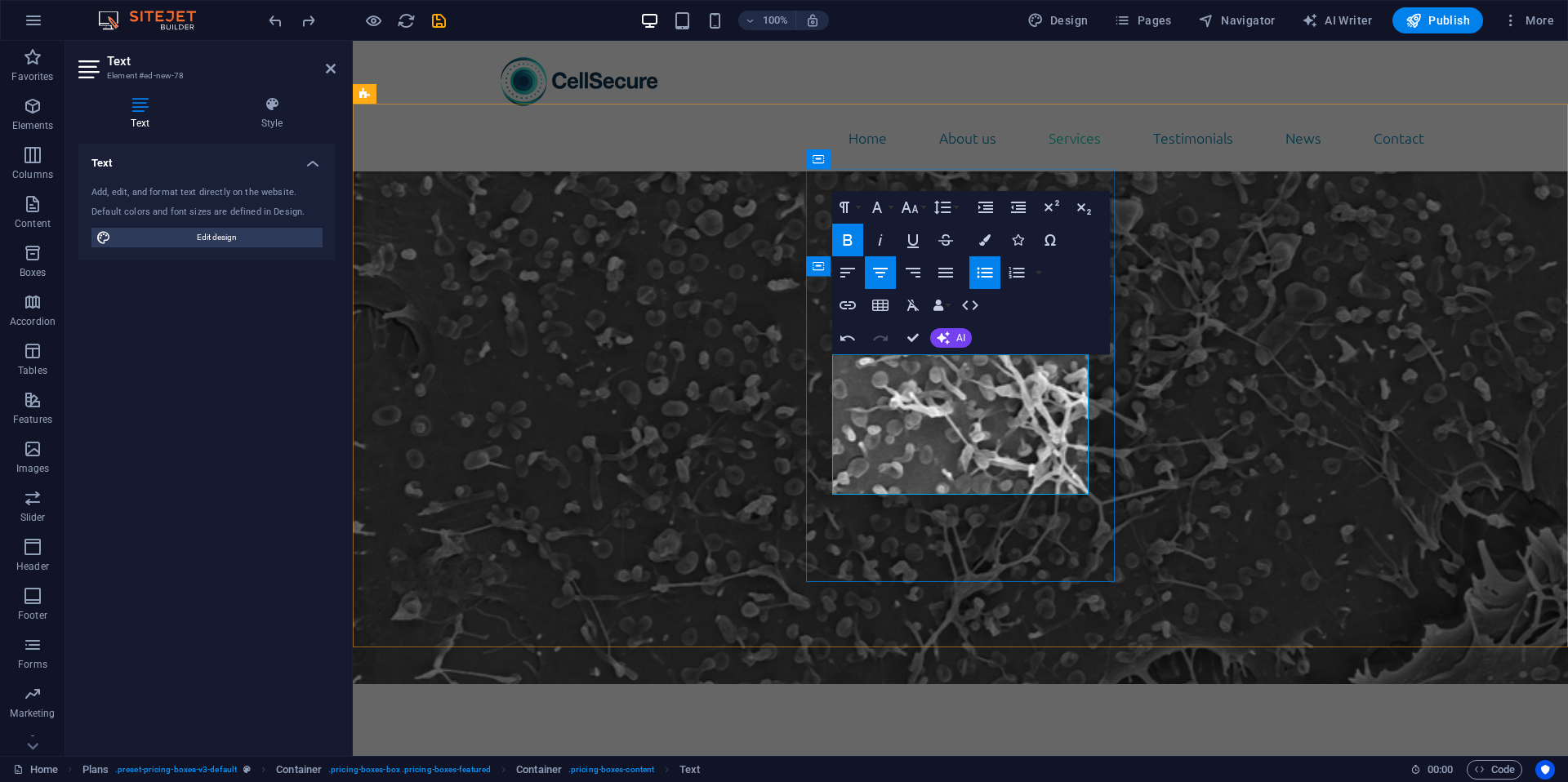 drag, startPoint x: 1013, startPoint y: 444, endPoint x: 885, endPoint y: 372, distance: 146.86048 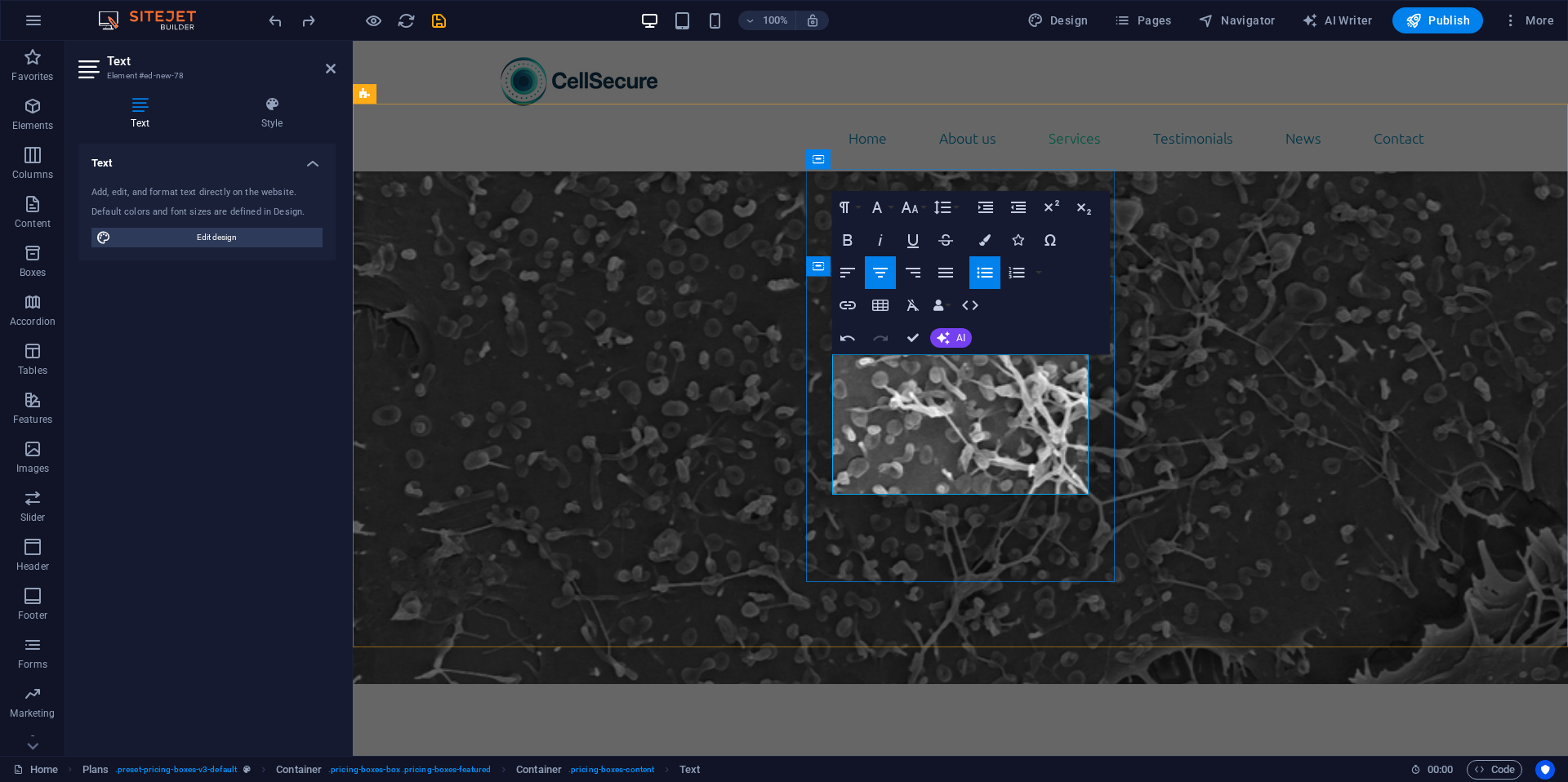 copy on "Cell line Authentication Mycoplasma Detection Analysis Report" 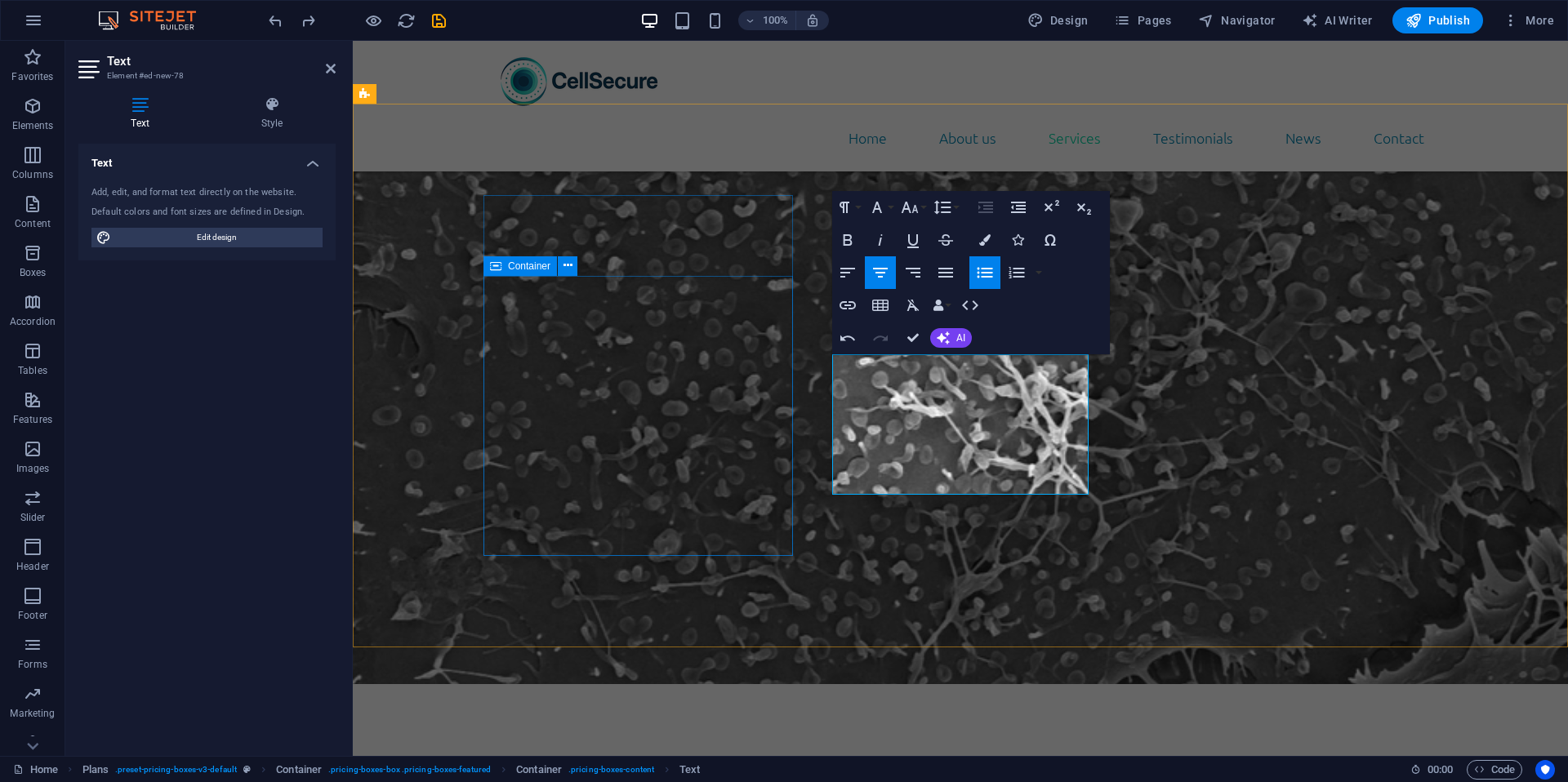 click on "$99 Lorem  ipsum Lorem  ipsum Lorem  ipsum Lorem  ipsum BUTTON" at bounding box center [843, 5183] 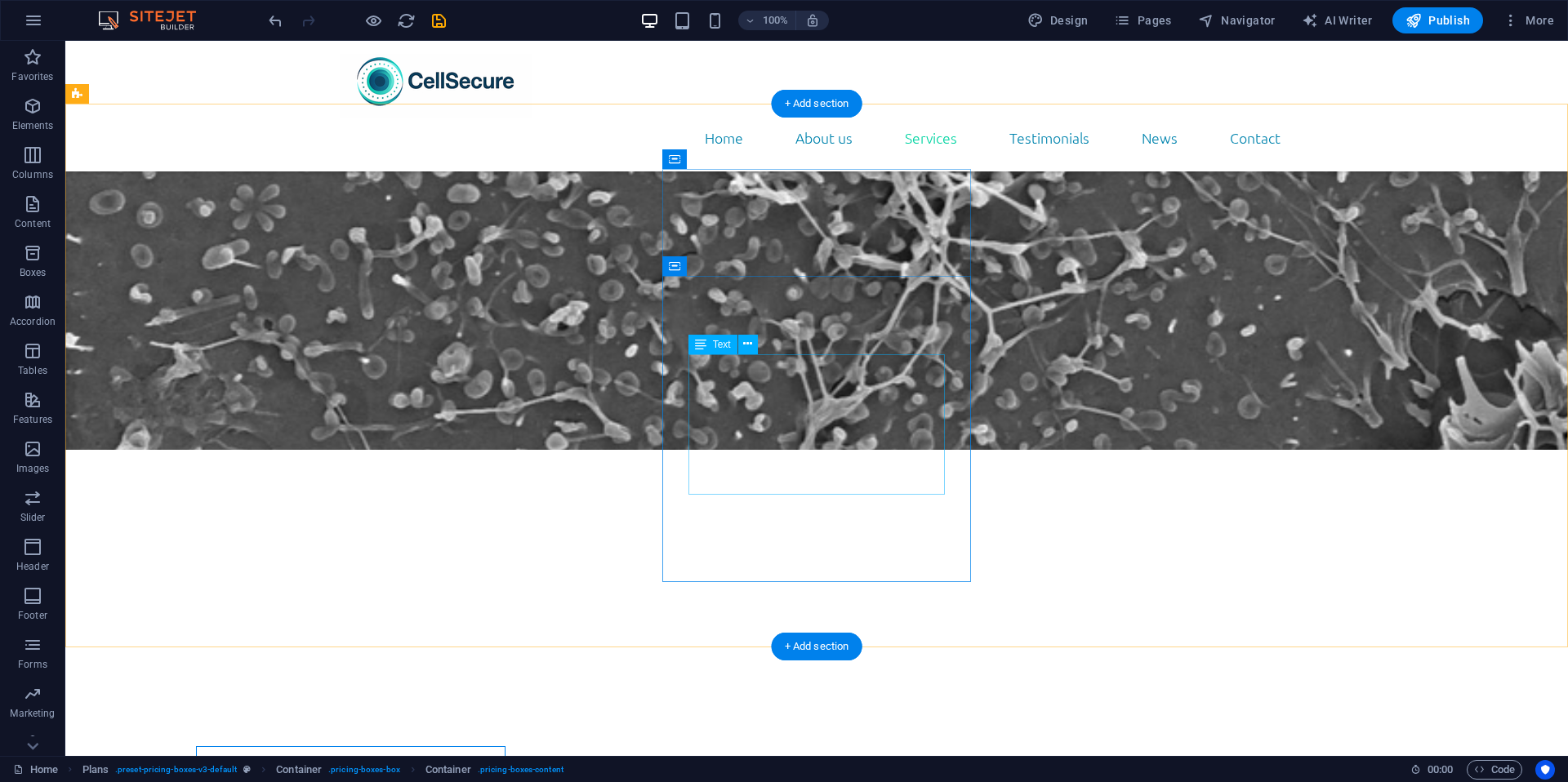 scroll, scrollTop: 6172, scrollLeft: 0, axis: vertical 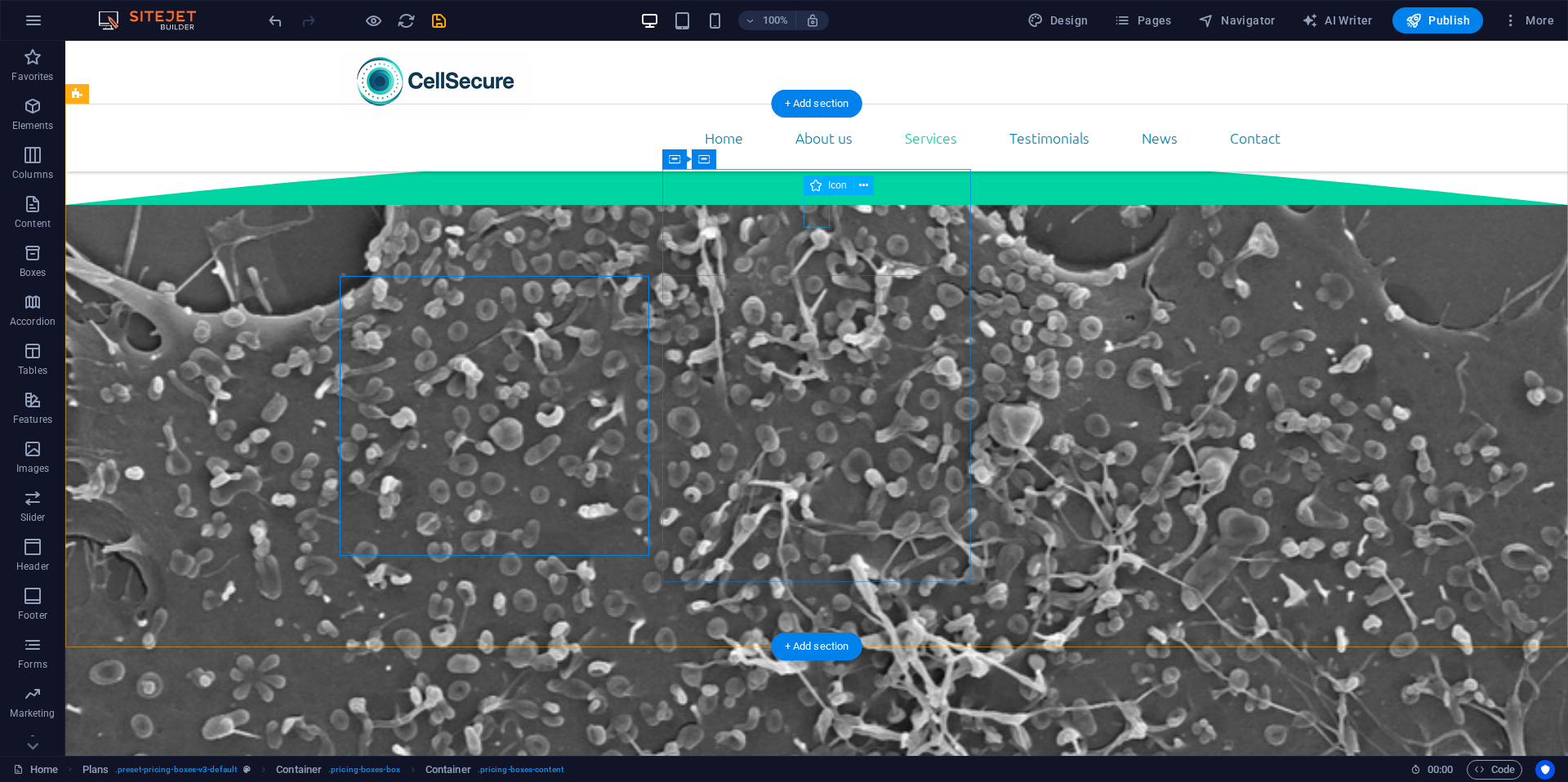 click at bounding box center [555, 5512] 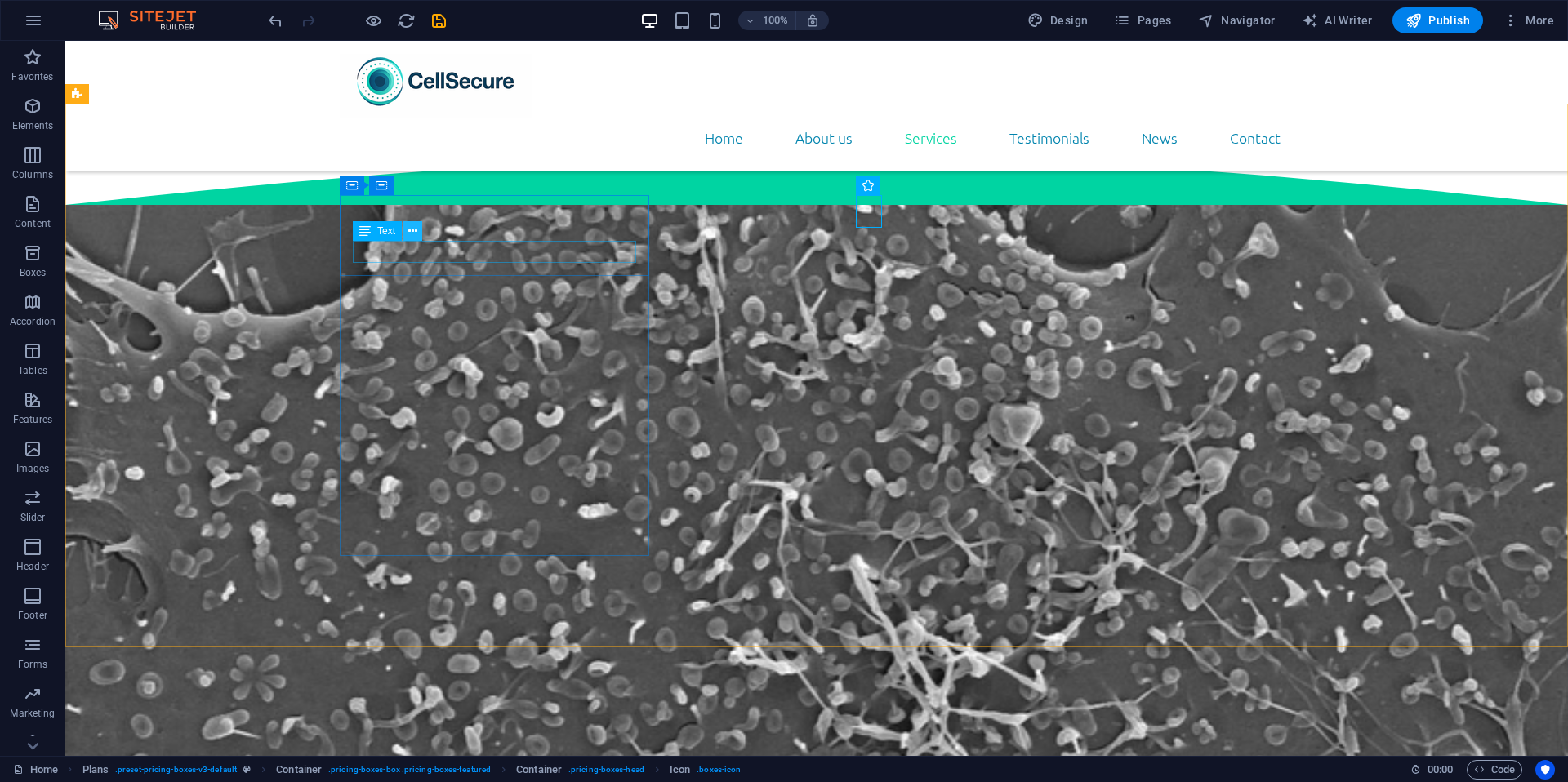 click at bounding box center [412, 231] 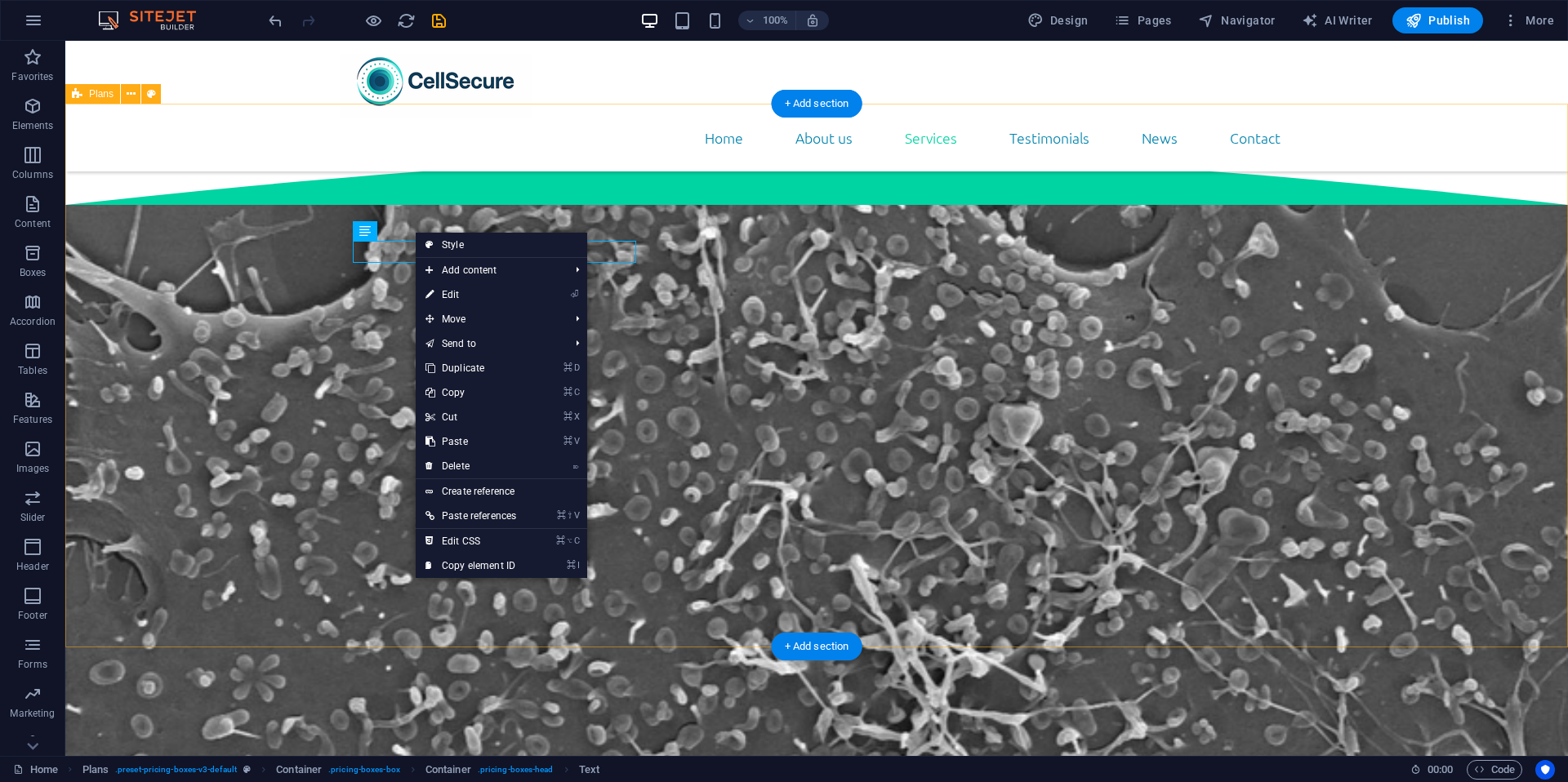 click on "Headline $99 Lorem  ipsum Lorem  ipsum Lorem  ipsum Lorem  ipsum BUTTON CELLSECURE $100 DNA extration Cell line Authentication Mycoplasma Detection Analysis Report BUTTON Headline $299 Lorem  ipsum Lorem  ipsum Lorem  ipsum Lorem  ipsum BUTTON" at bounding box center (817, 5743) 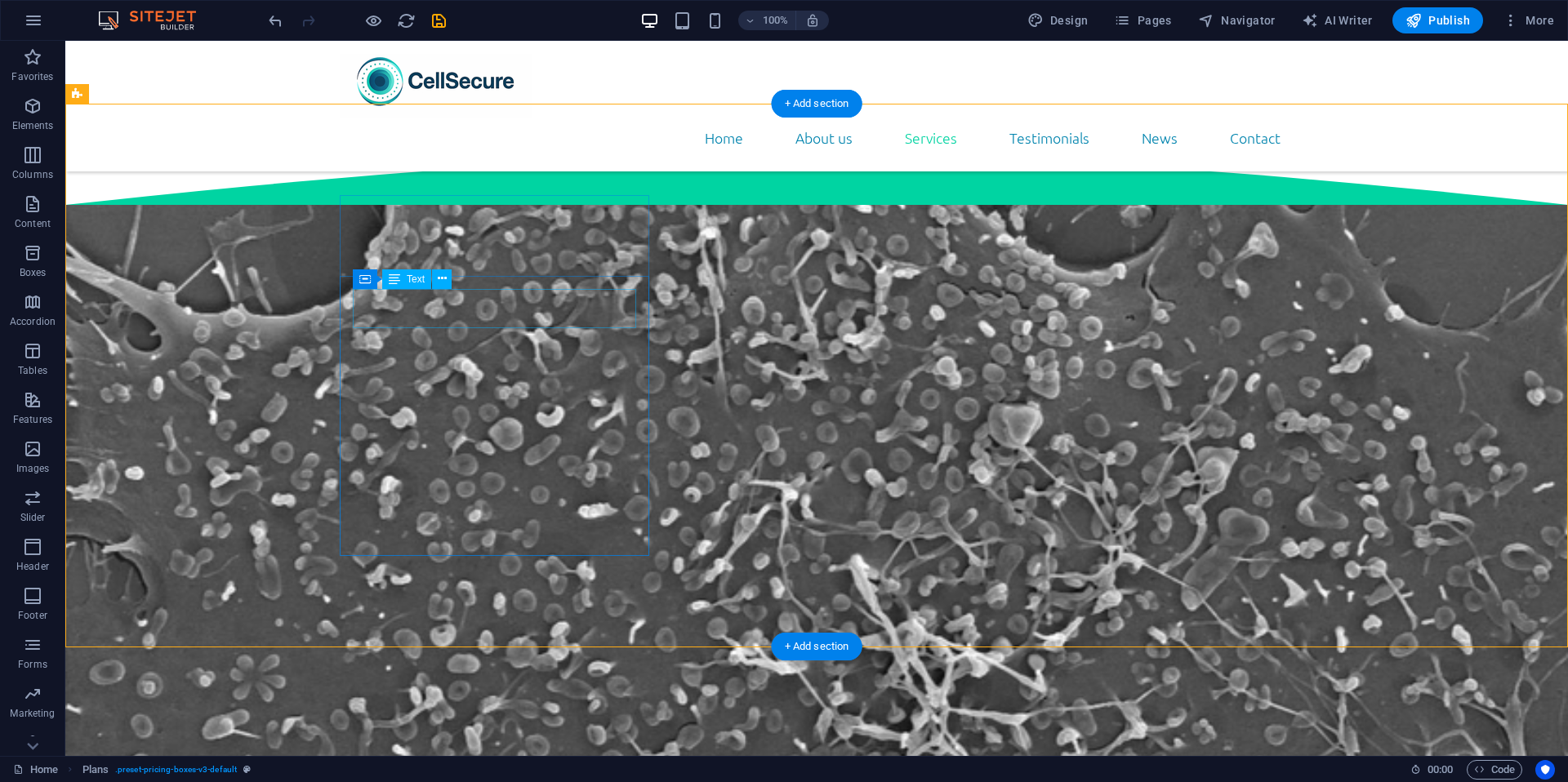 click on "$99" at bounding box center (555, 5219) 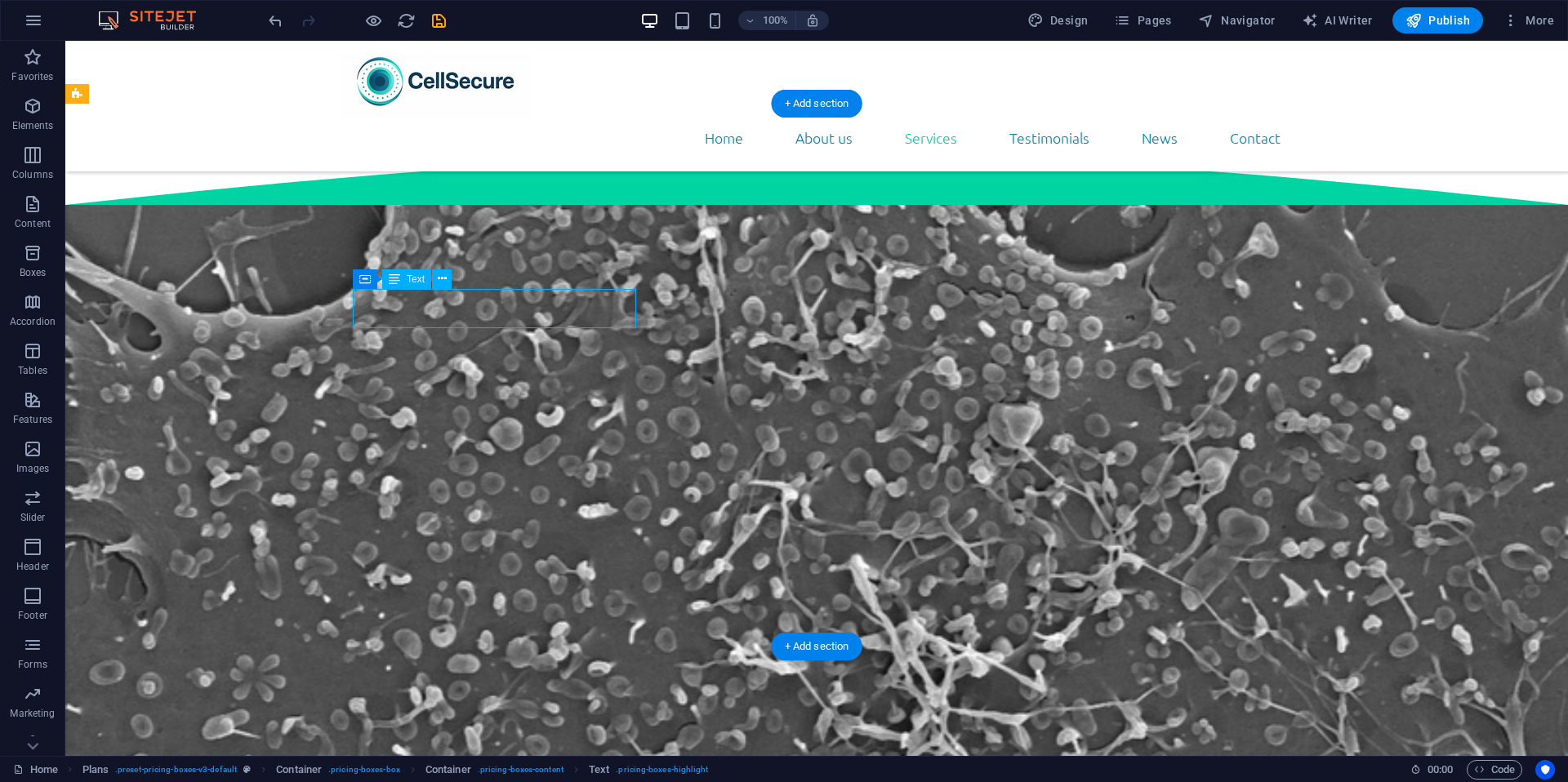 click on "$99" at bounding box center [555, 5219] 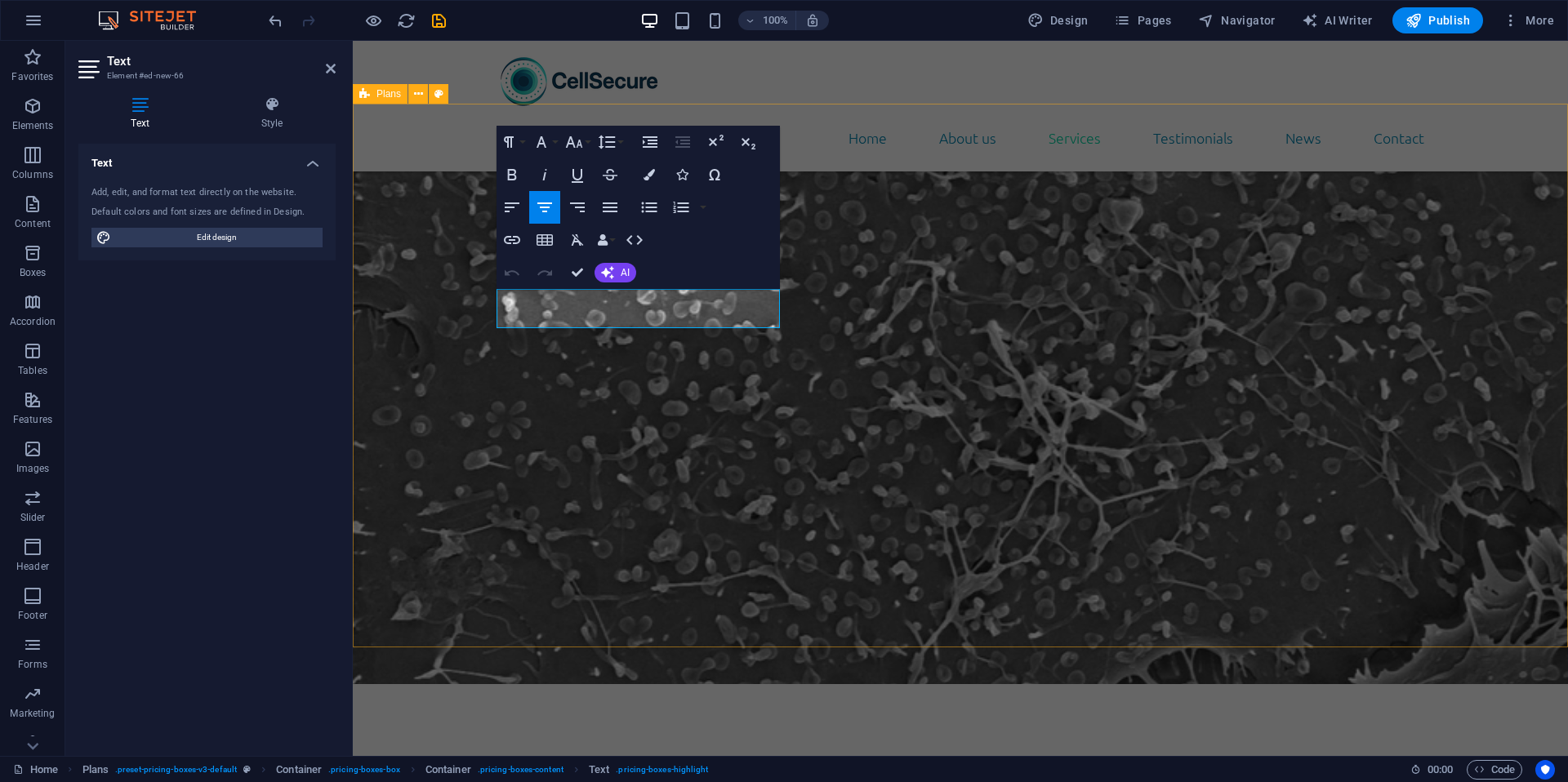 click on "Headline $99 Lorem  ipsum Lorem  ipsum Lorem  ipsum Lorem  ipsum BUTTON CELLSECURE $100 DNA extration Cell line Authentication Mycoplasma Detection Analysis Report BUTTON Headline $299 Lorem  ipsum Lorem  ipsum Lorem  ipsum Lorem  ipsum BUTTON" at bounding box center [960, 5601] 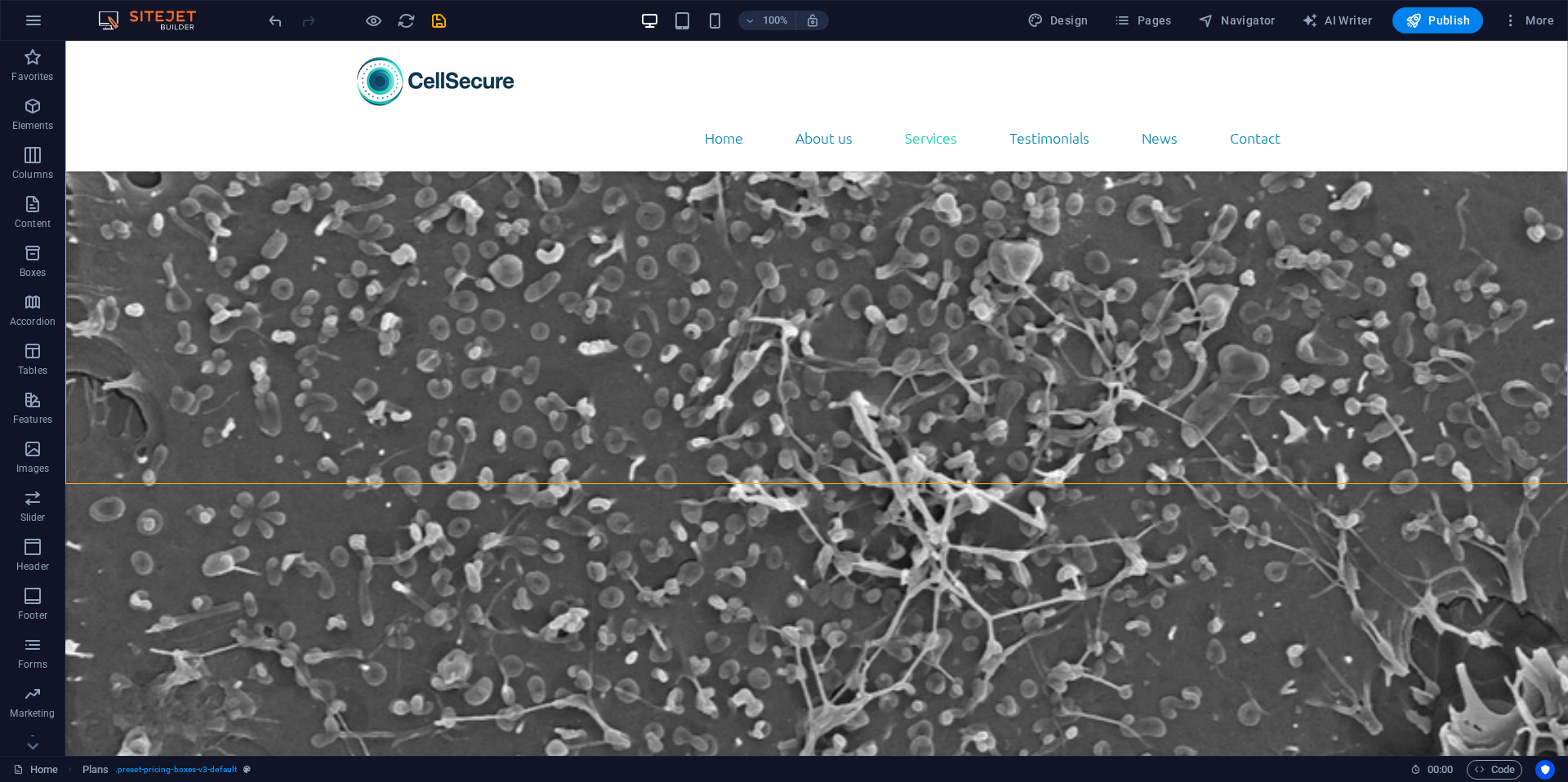 scroll, scrollTop: 6338, scrollLeft: 0, axis: vertical 